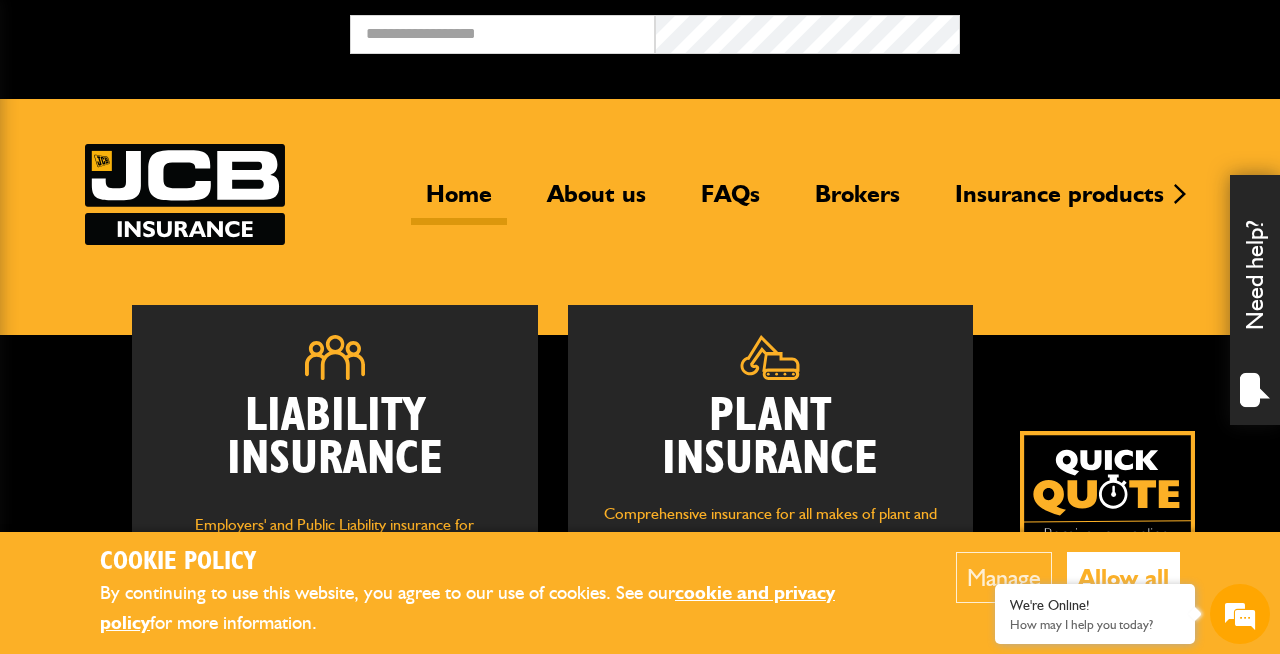 scroll, scrollTop: 0, scrollLeft: 0, axis: both 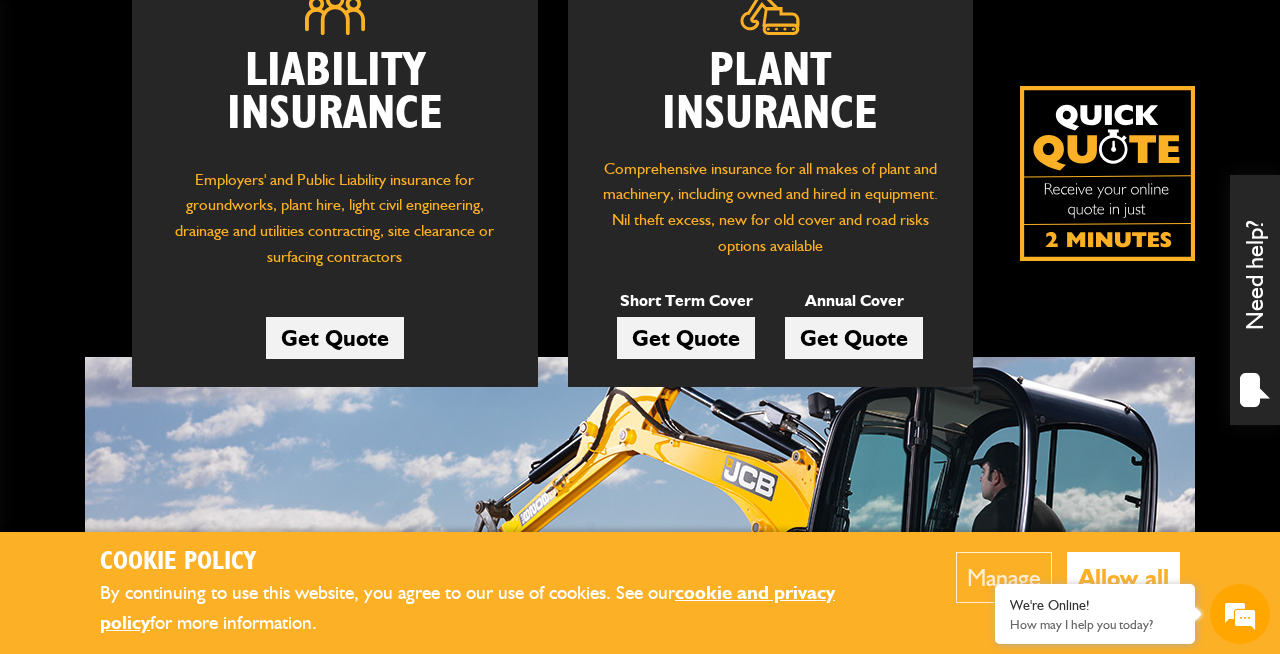click on "Get Quote" at bounding box center [686, 338] 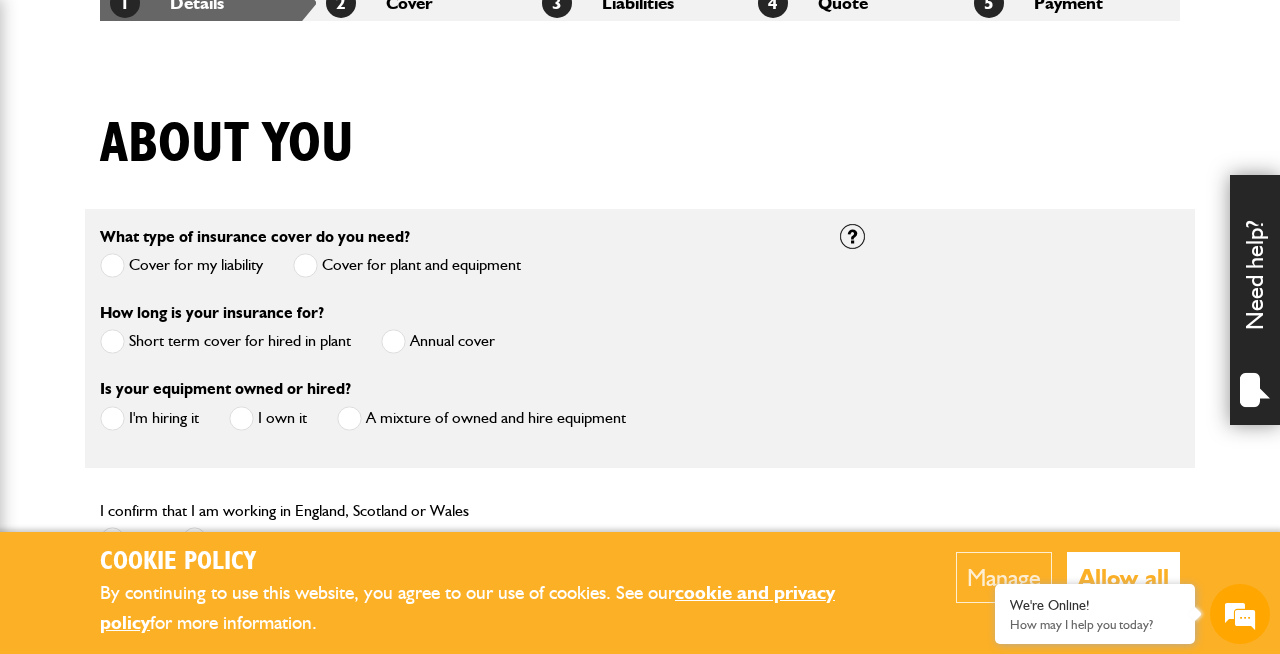 scroll, scrollTop: 519, scrollLeft: 0, axis: vertical 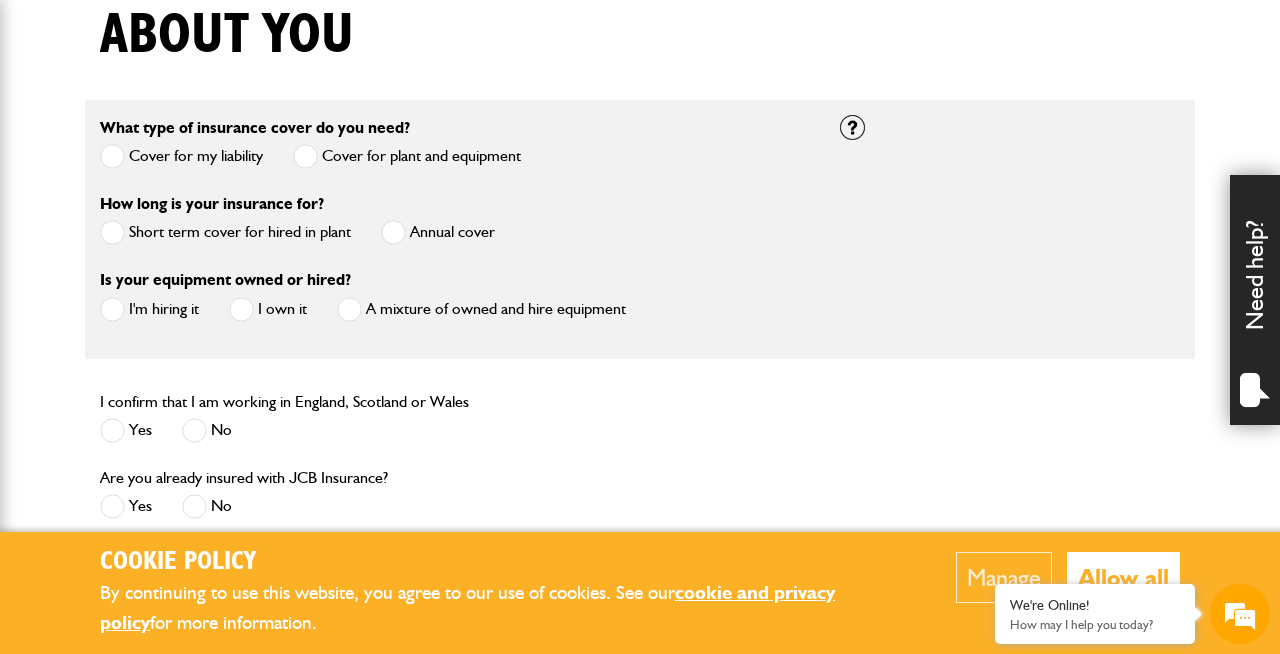 click on "Short term cover for hired in plant" at bounding box center (225, 232) 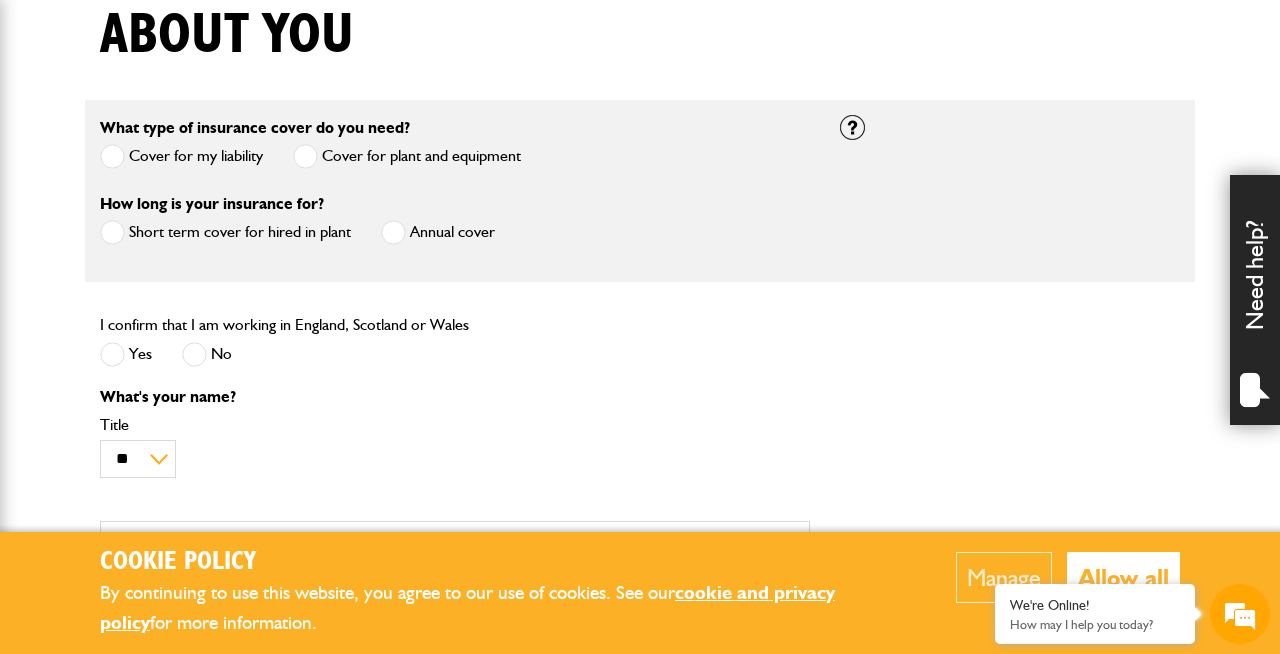 scroll, scrollTop: 654, scrollLeft: 0, axis: vertical 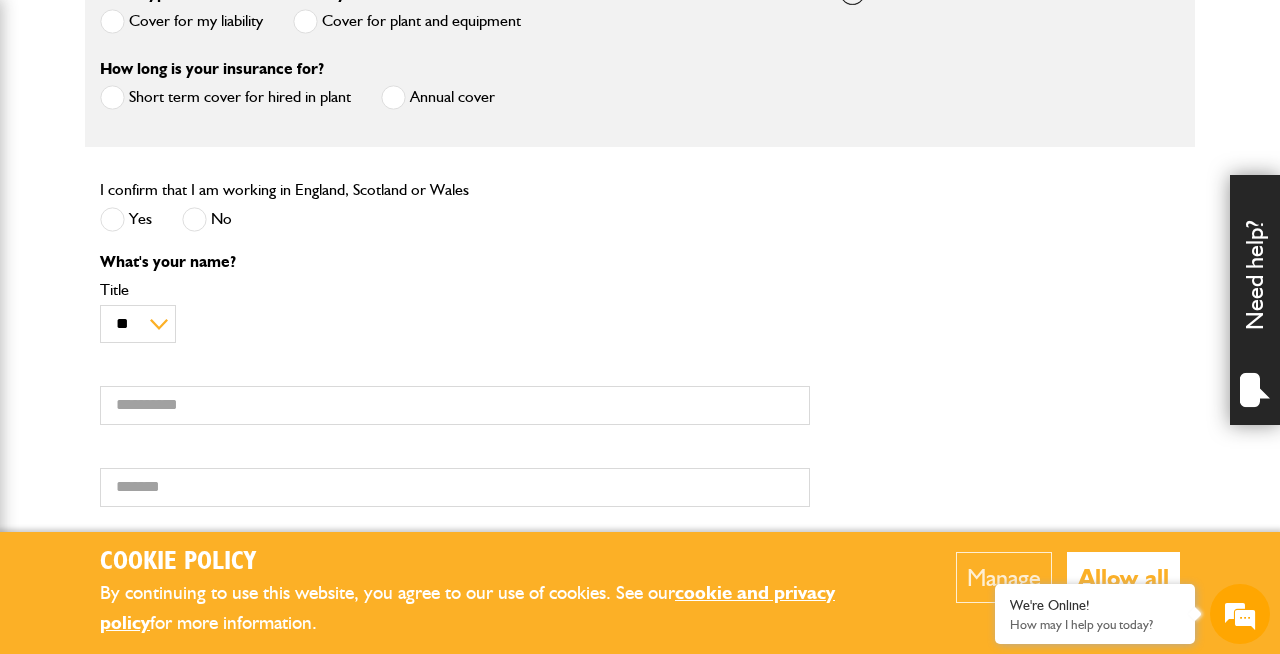 click on "Yes" at bounding box center (126, 219) 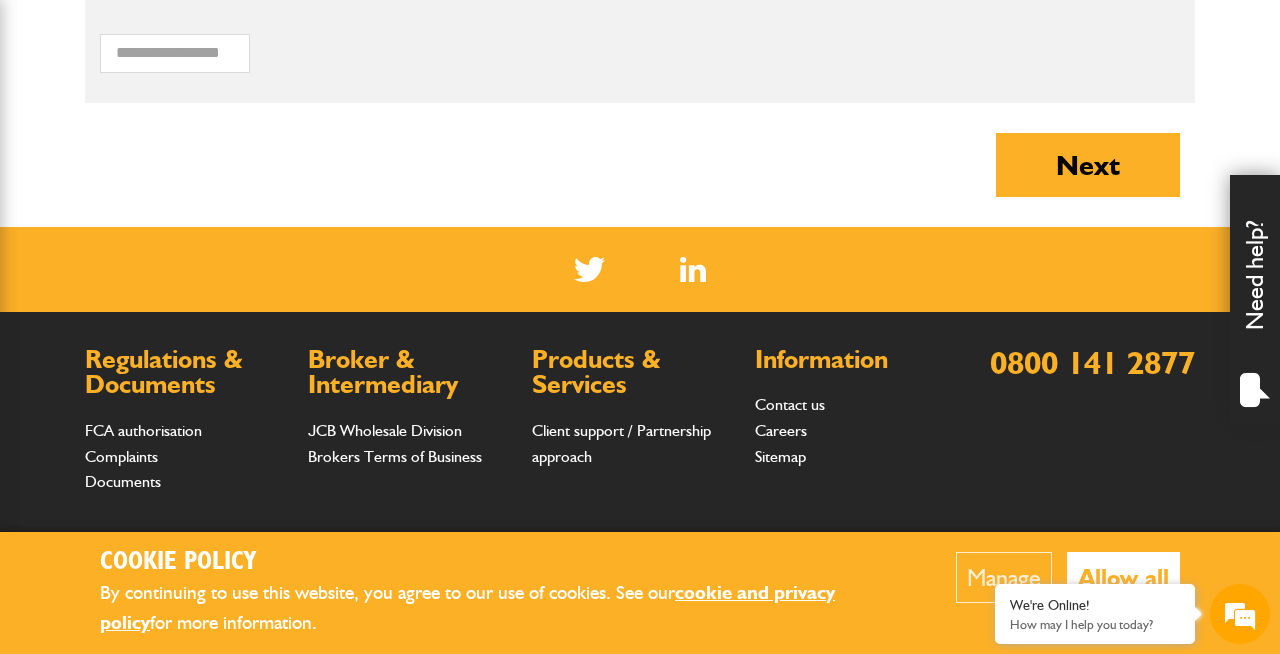 scroll, scrollTop: 1894, scrollLeft: 0, axis: vertical 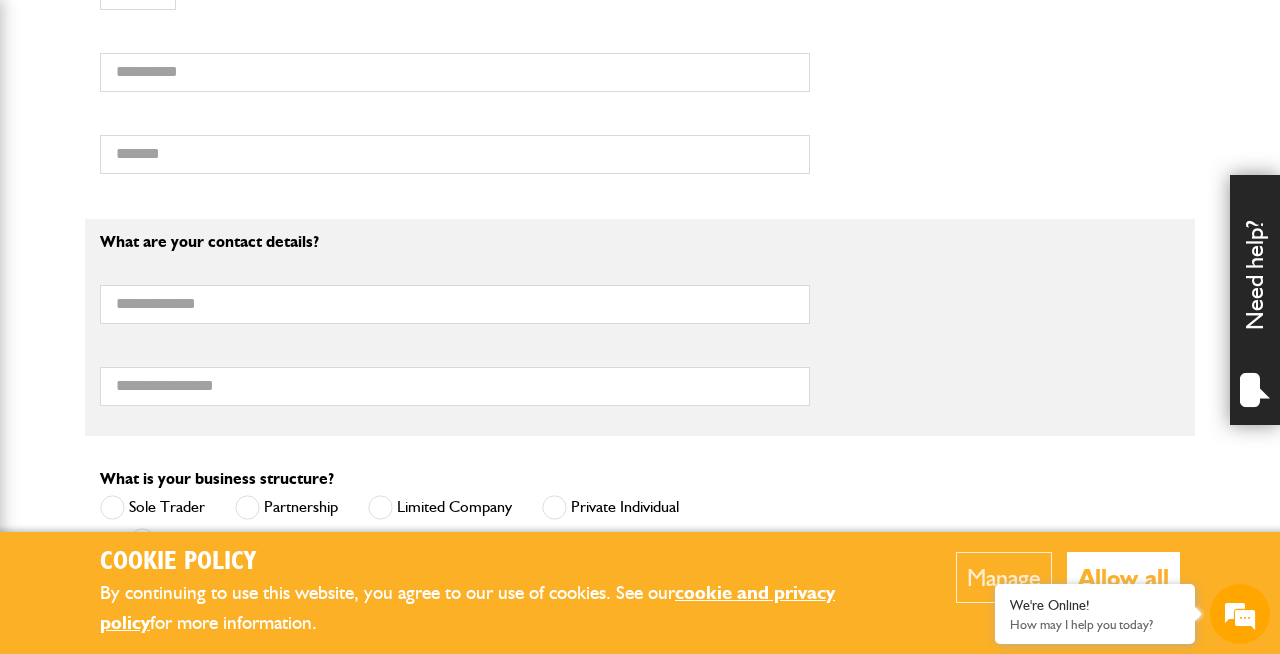 click on "What's your name?
**
***
****
**
Title
First name
Surname" at bounding box center [455, 55] 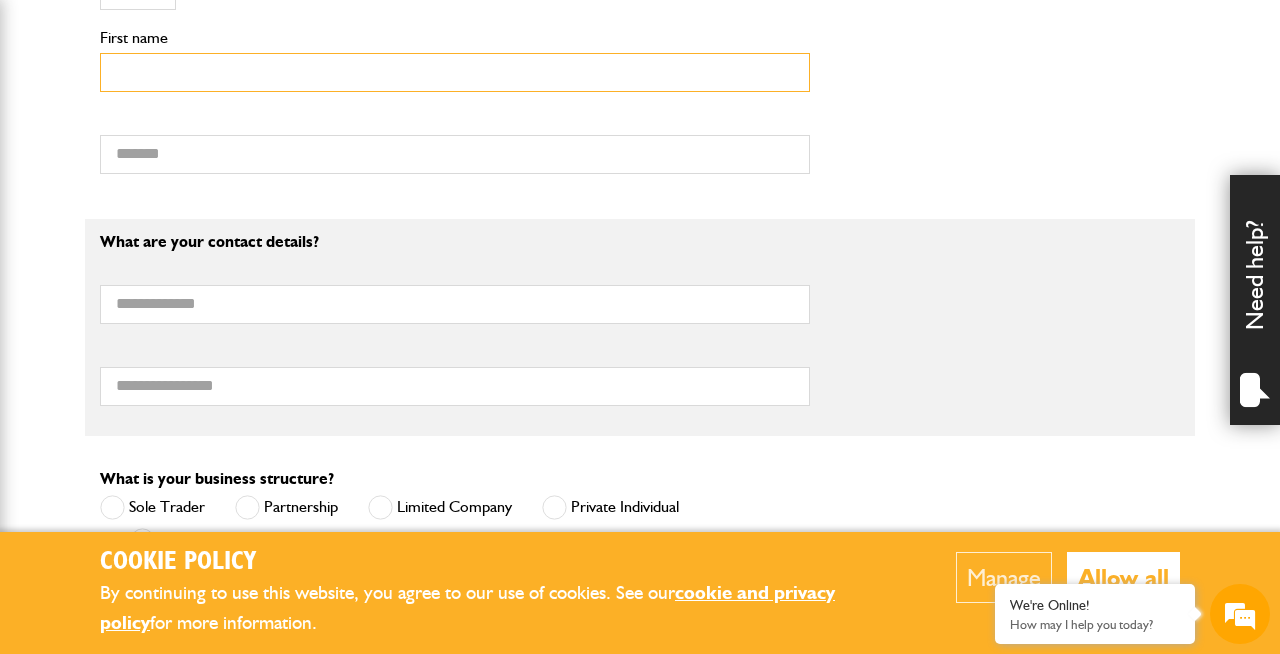 click on "First name" at bounding box center (455, 72) 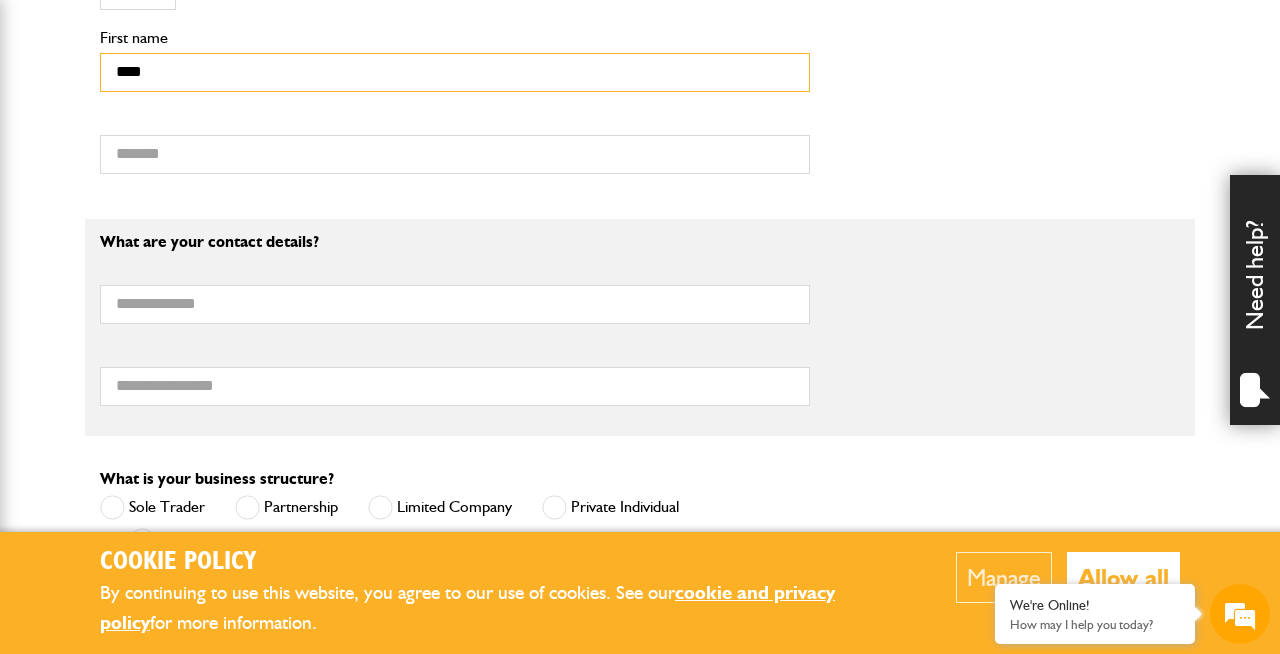 type on "****" 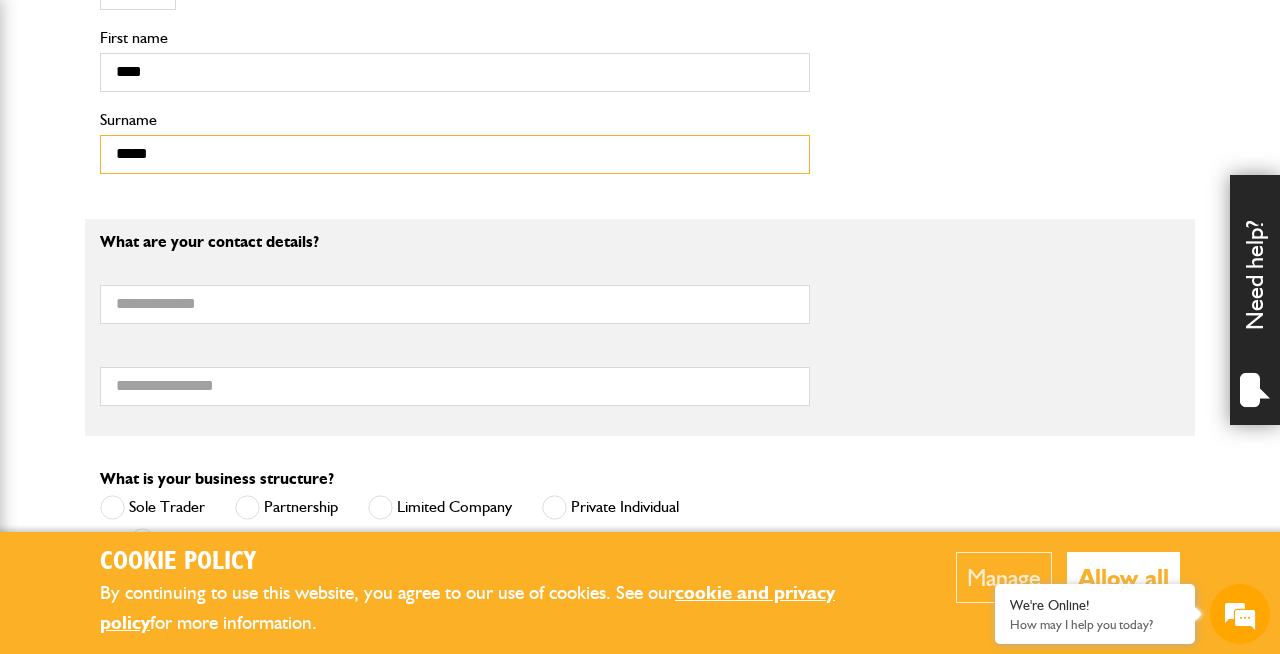 type on "*****" 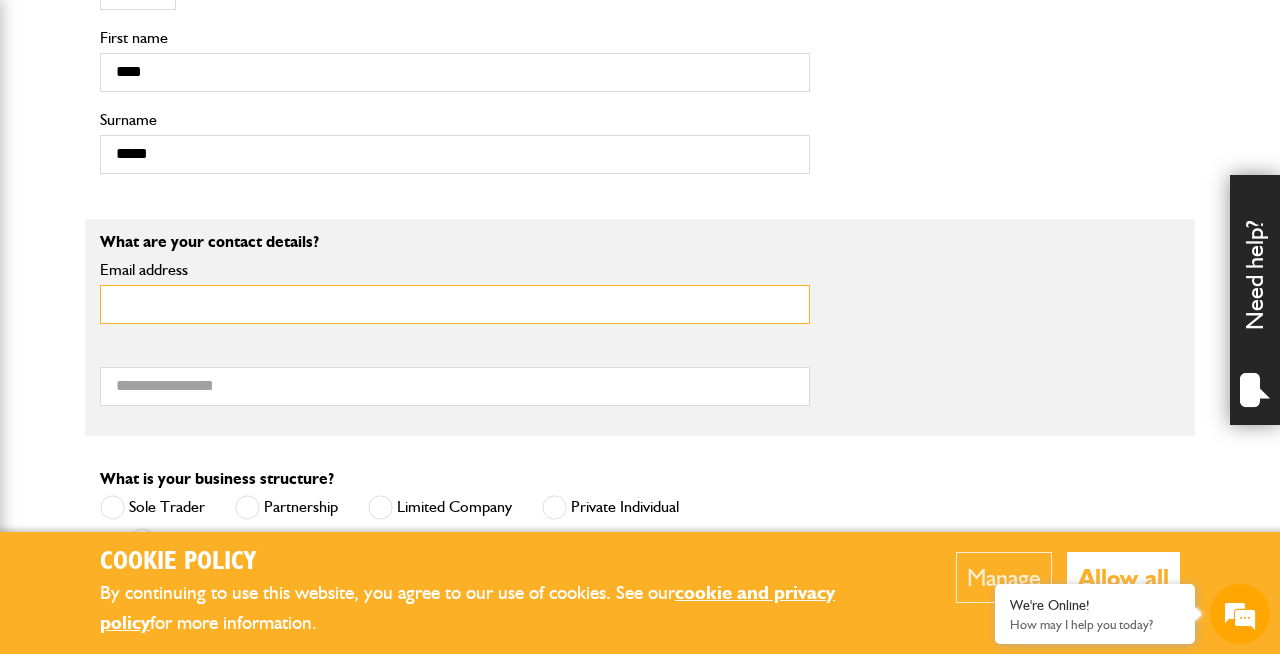 click on "Email address" at bounding box center [455, 304] 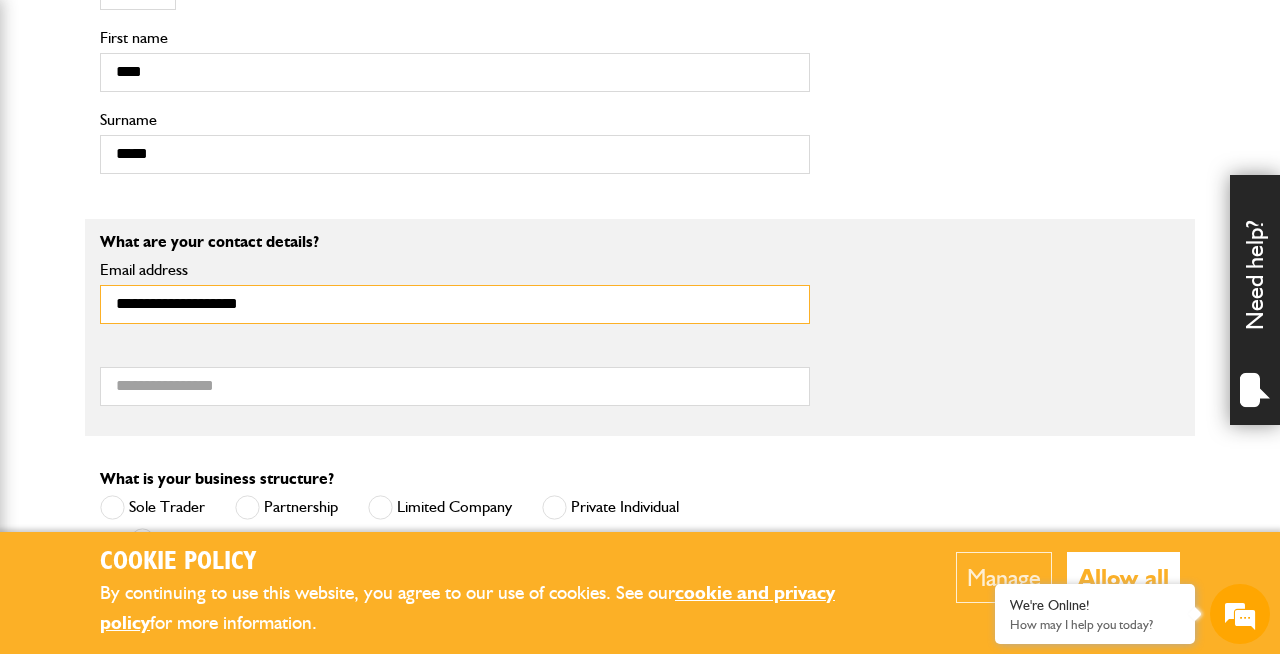 type on "**********" 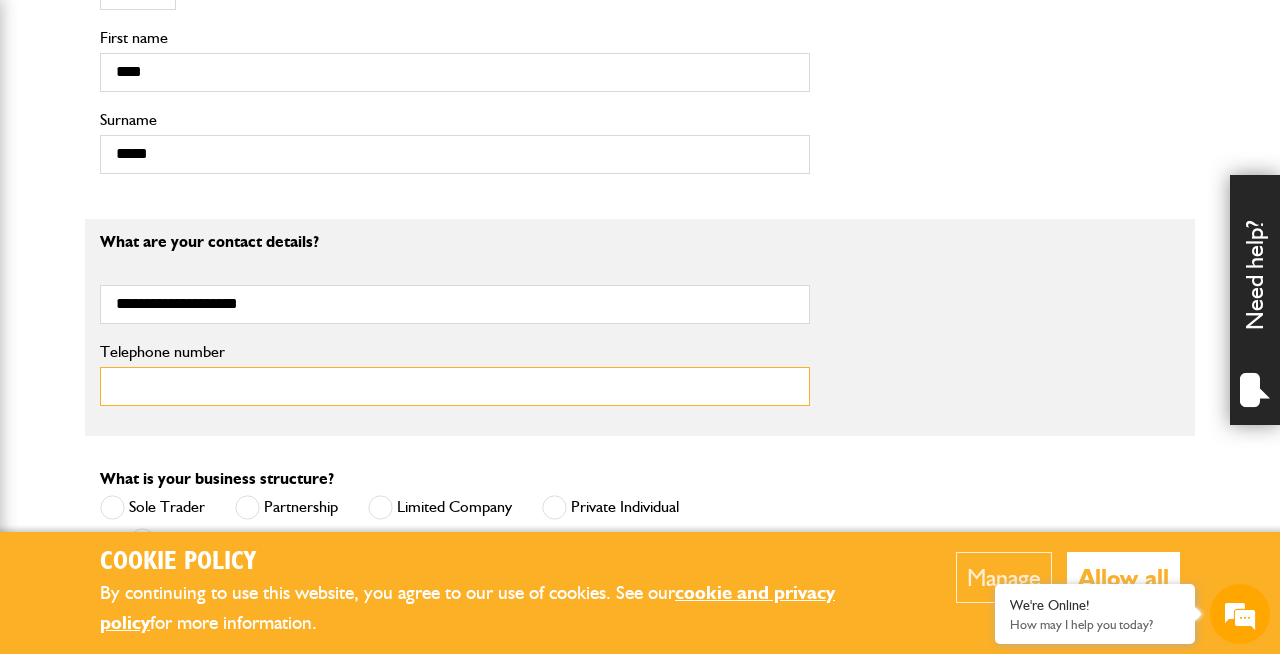click on "Telephone number" at bounding box center [455, 386] 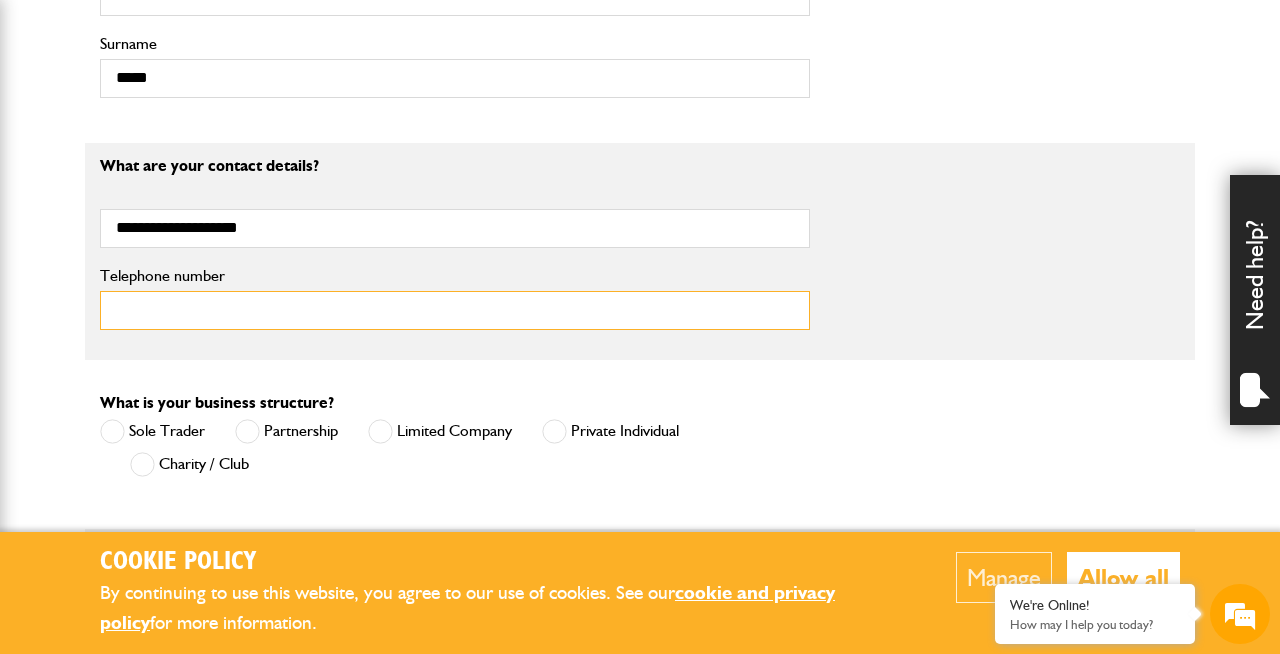 scroll, scrollTop: 1067, scrollLeft: 0, axis: vertical 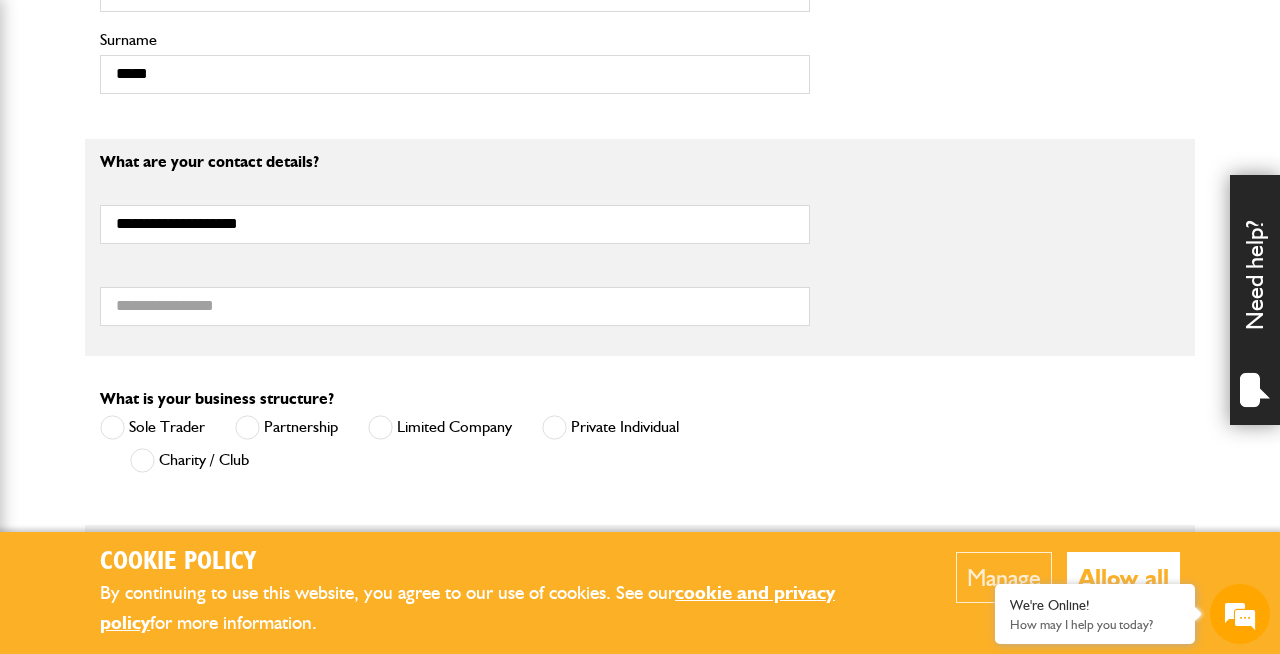 click at bounding box center (554, 427) 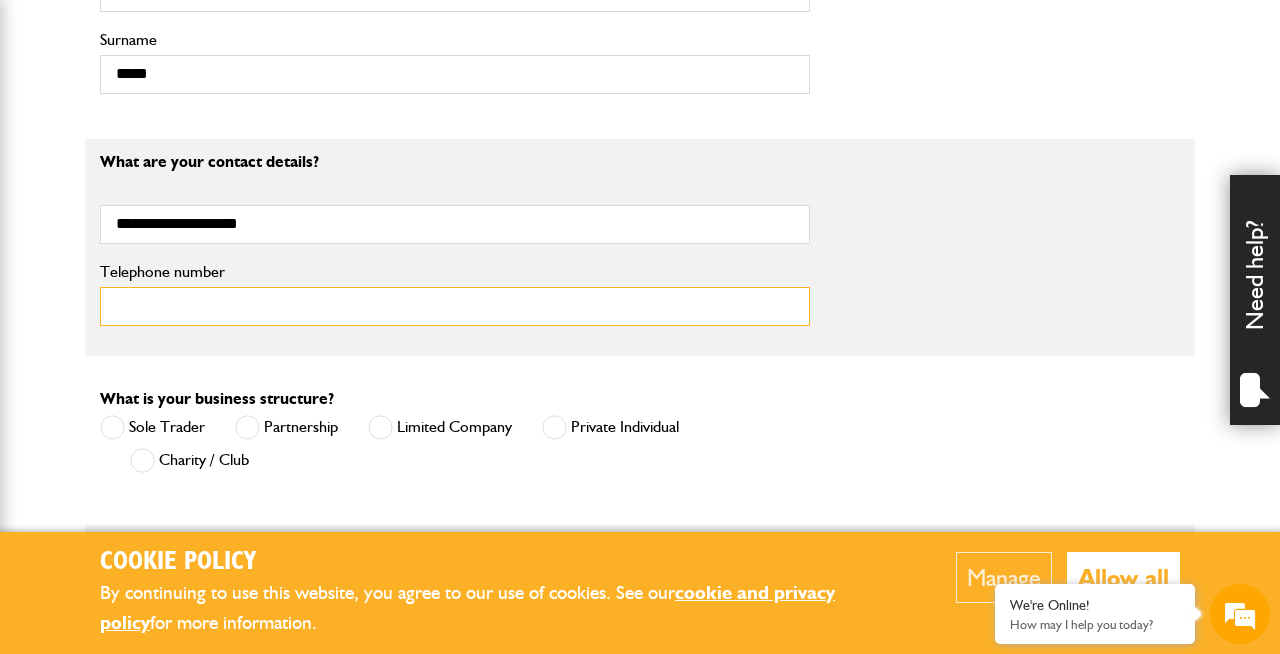 click on "Telephone number" at bounding box center (455, 306) 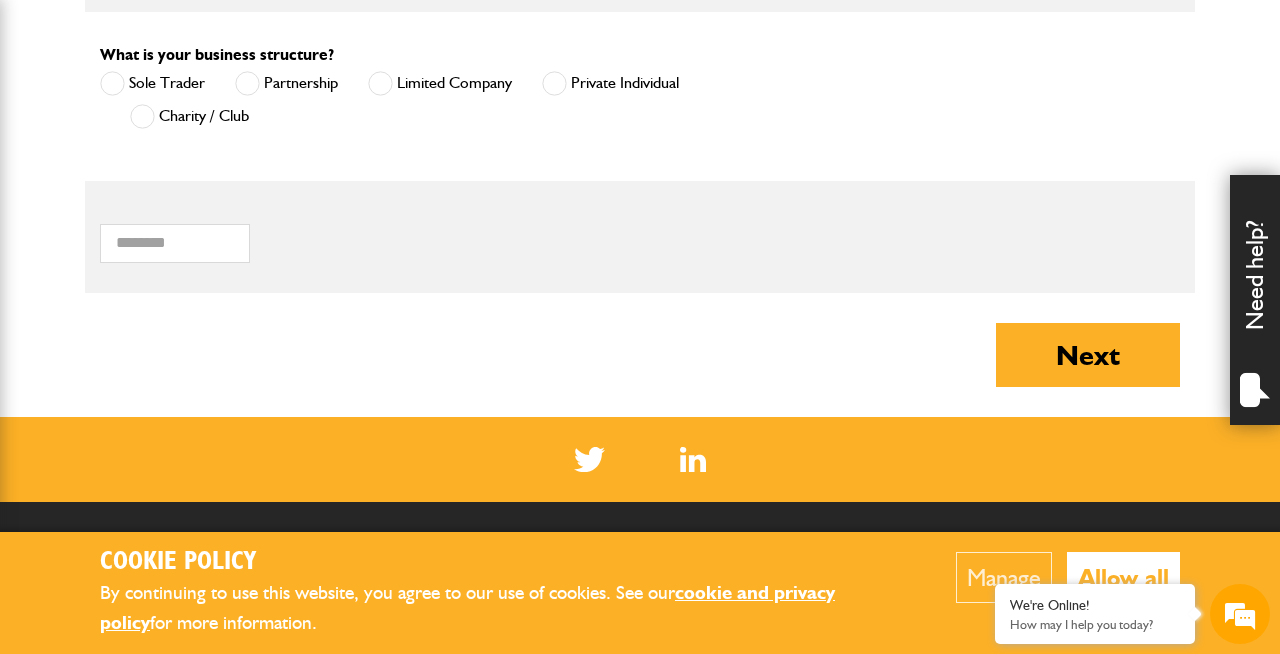 scroll, scrollTop: 1437, scrollLeft: 0, axis: vertical 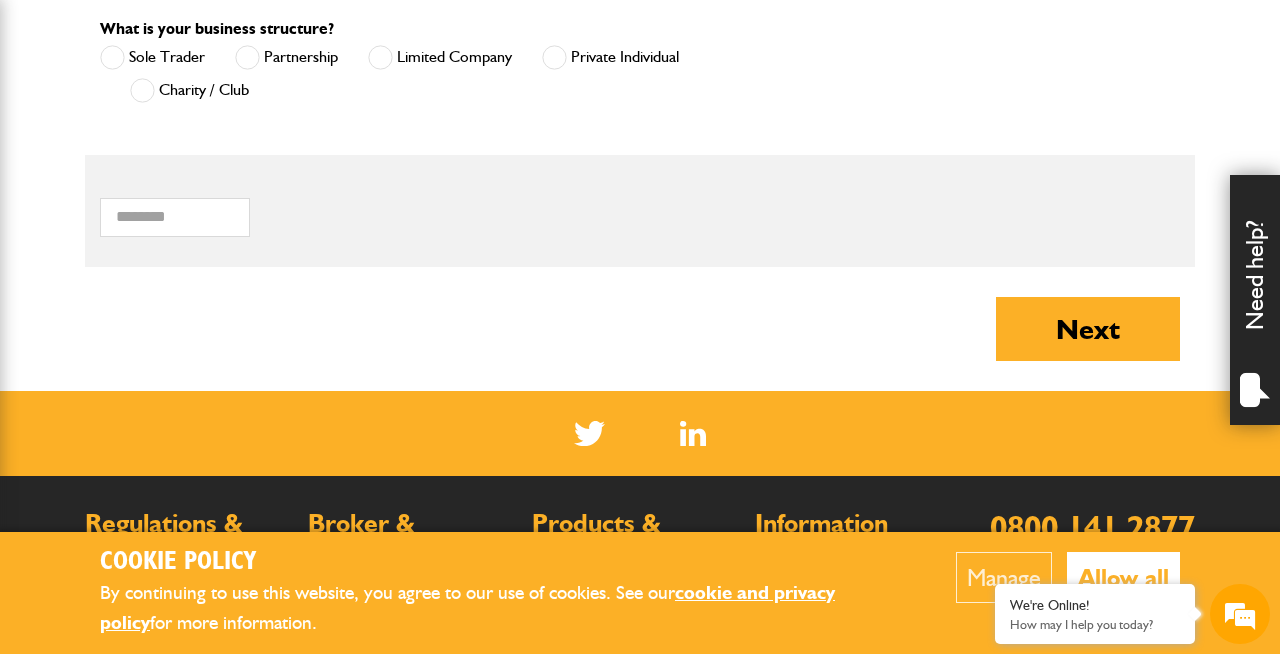 type on "**********" 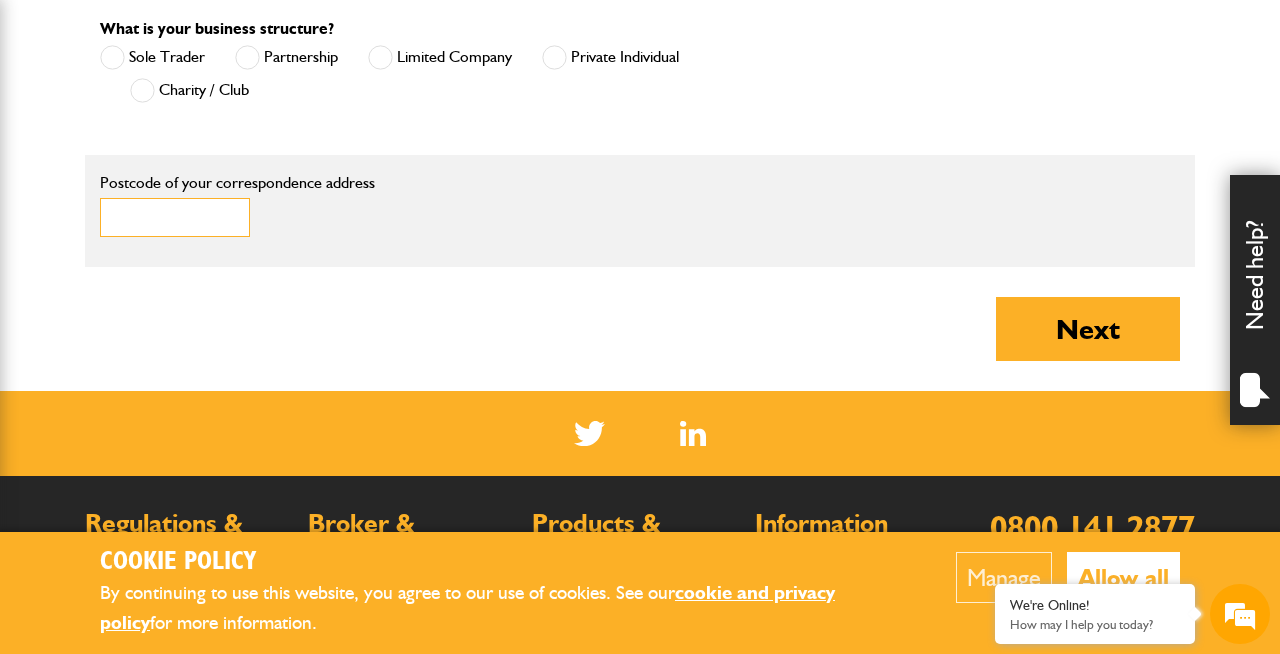 click on "Postcode of your correspondence address" at bounding box center [175, 217] 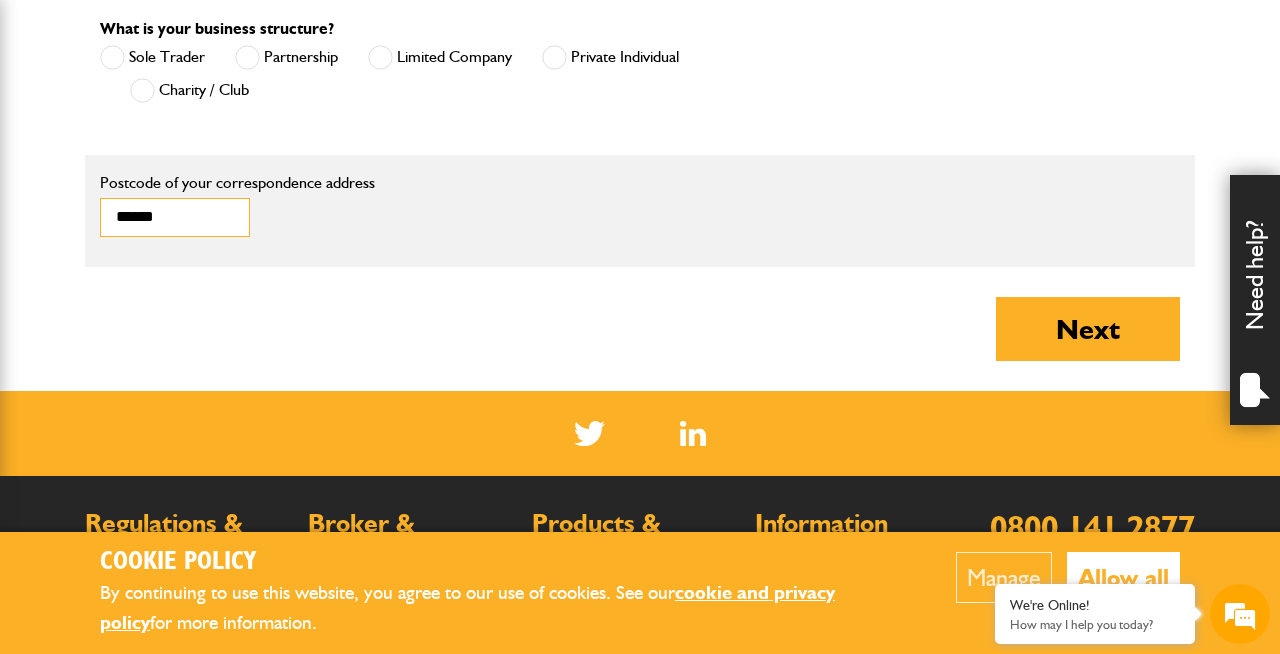 type on "*******" 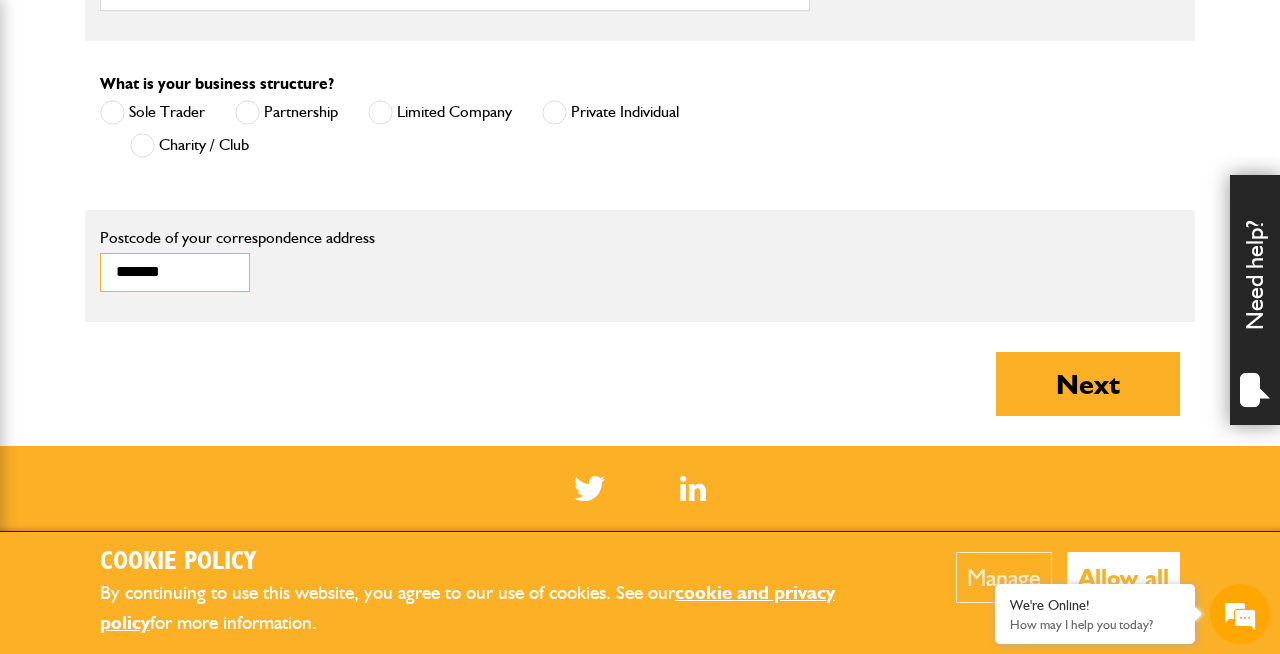 scroll, scrollTop: 1367, scrollLeft: 0, axis: vertical 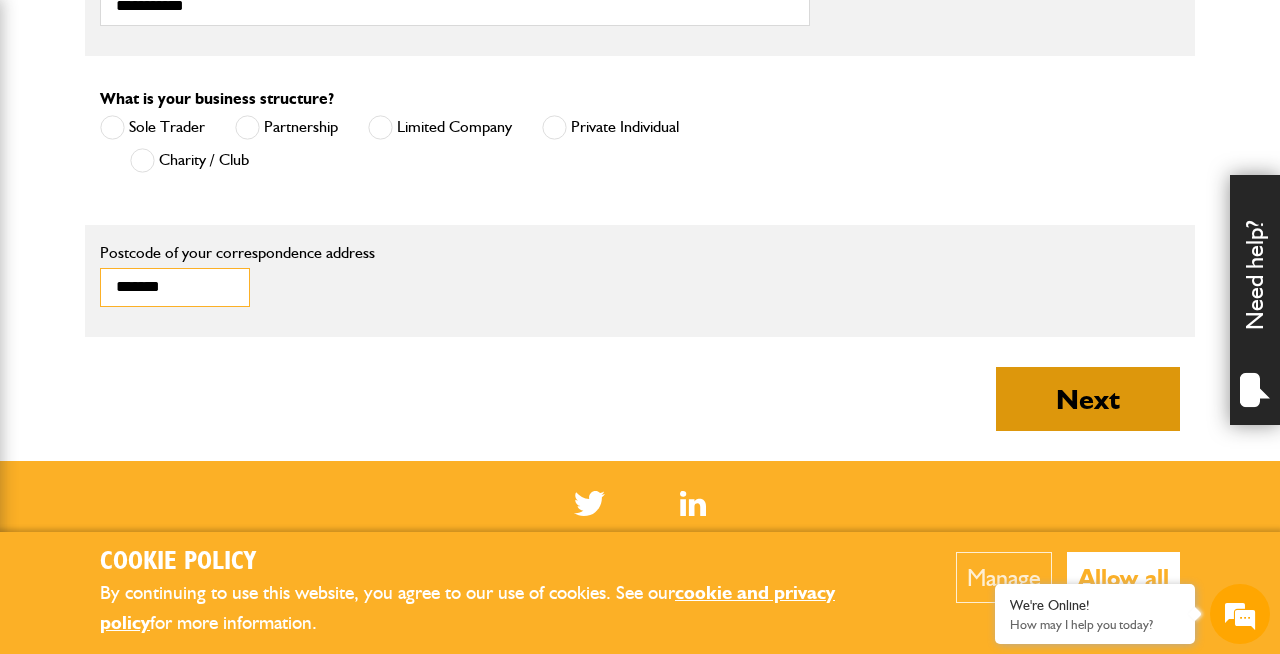 type on "*******" 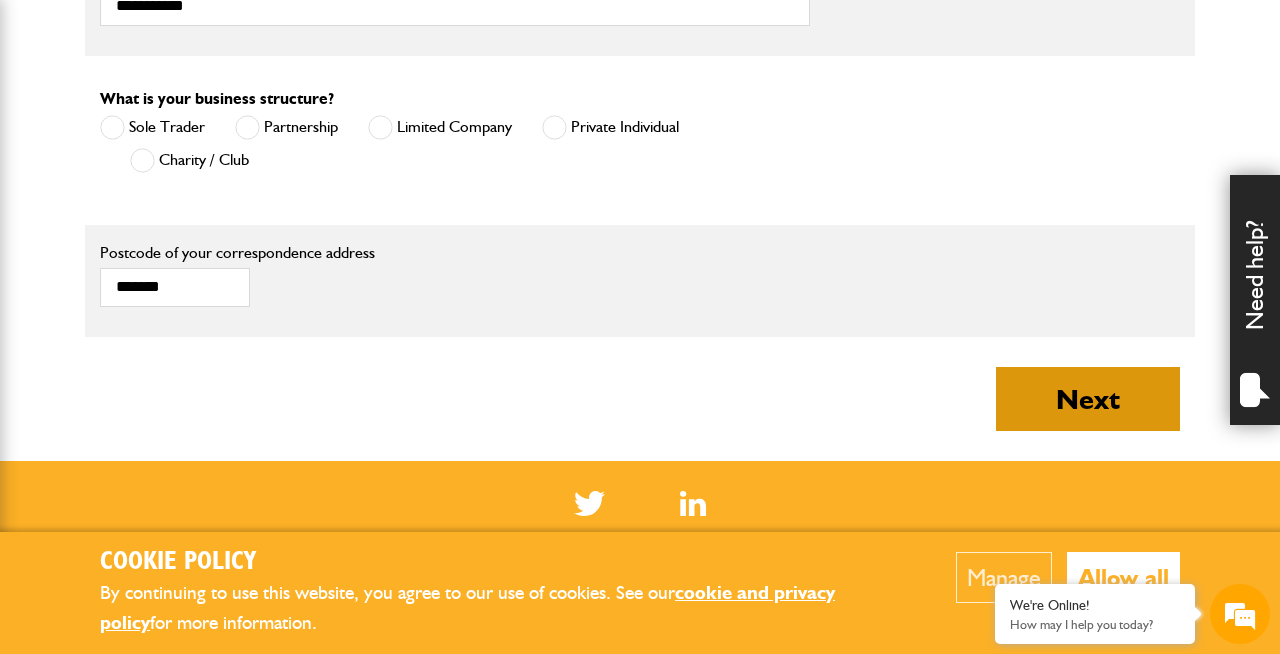 click on "Next" at bounding box center (1088, 399) 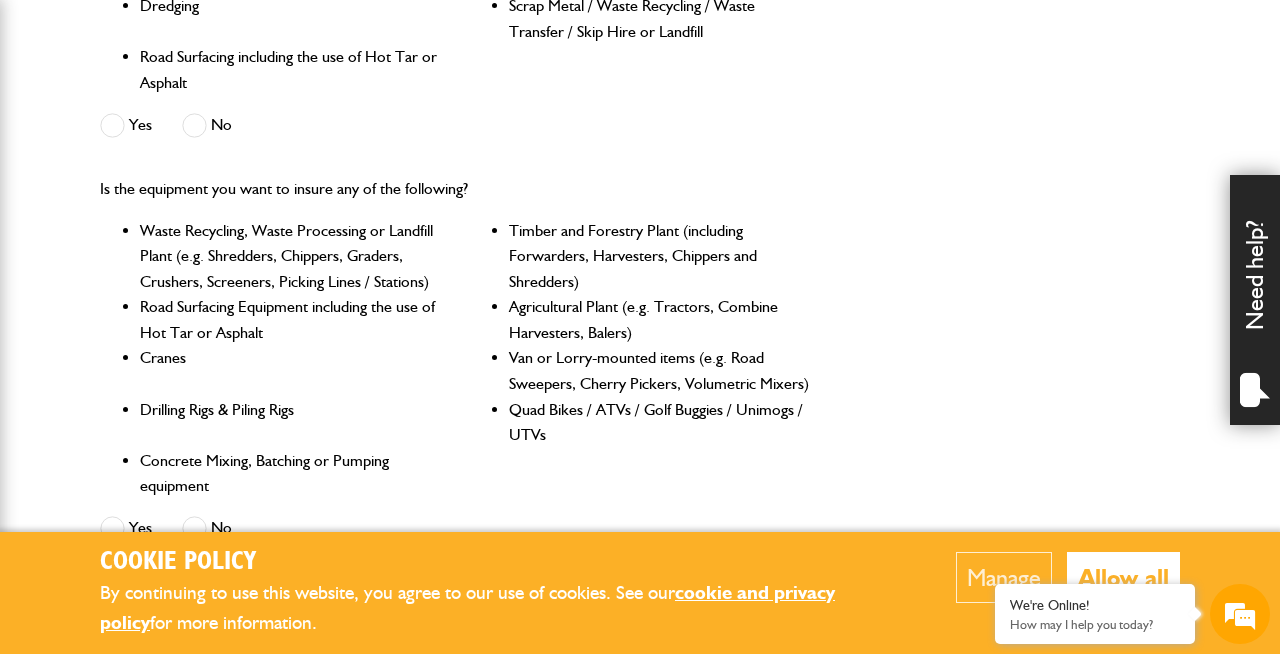 scroll, scrollTop: 601, scrollLeft: 0, axis: vertical 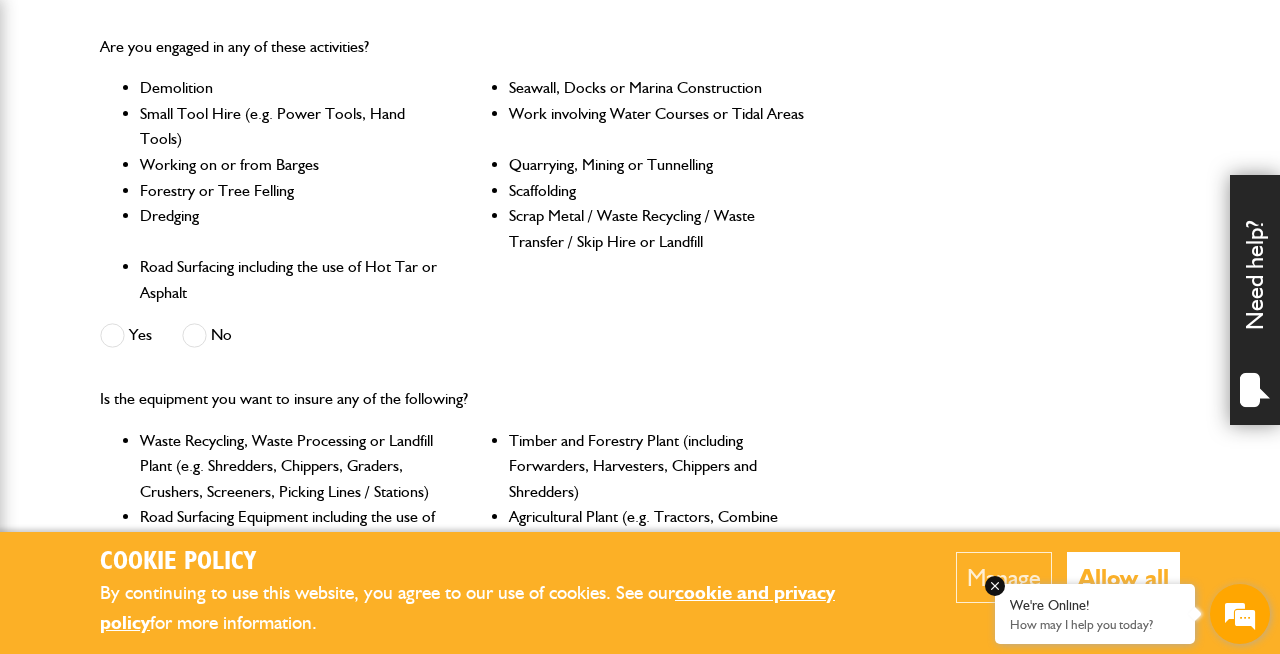 click at bounding box center (995, 586) 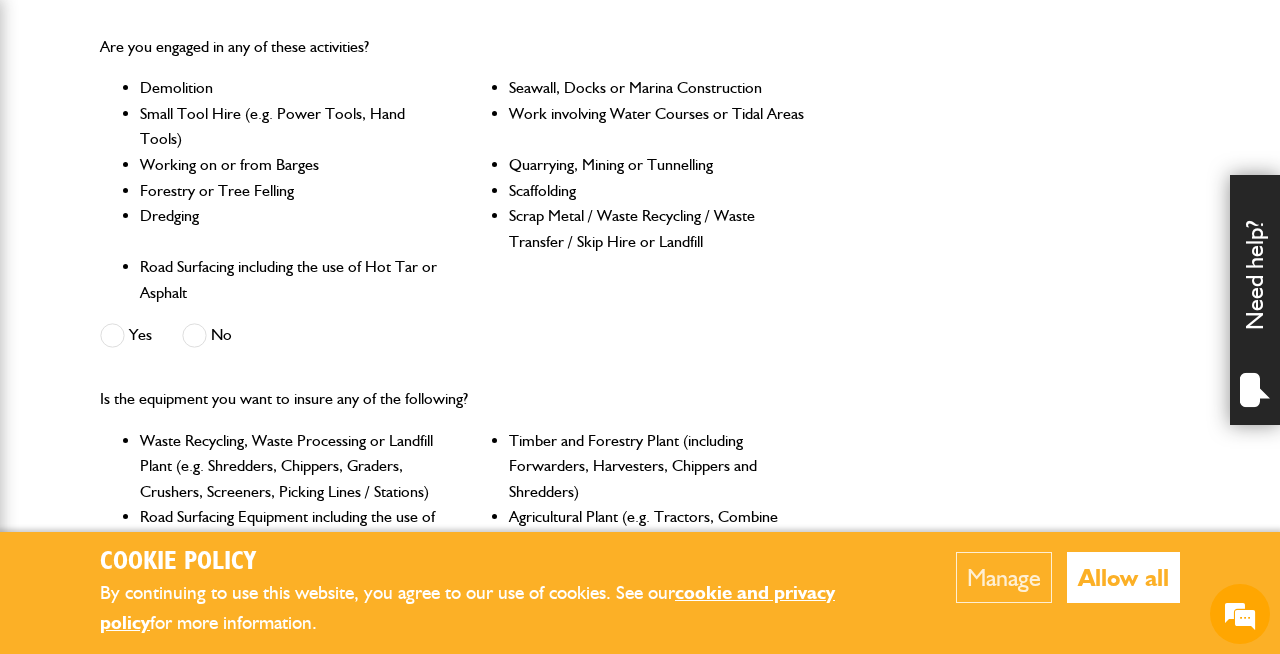 click on "Manage" at bounding box center (1004, 577) 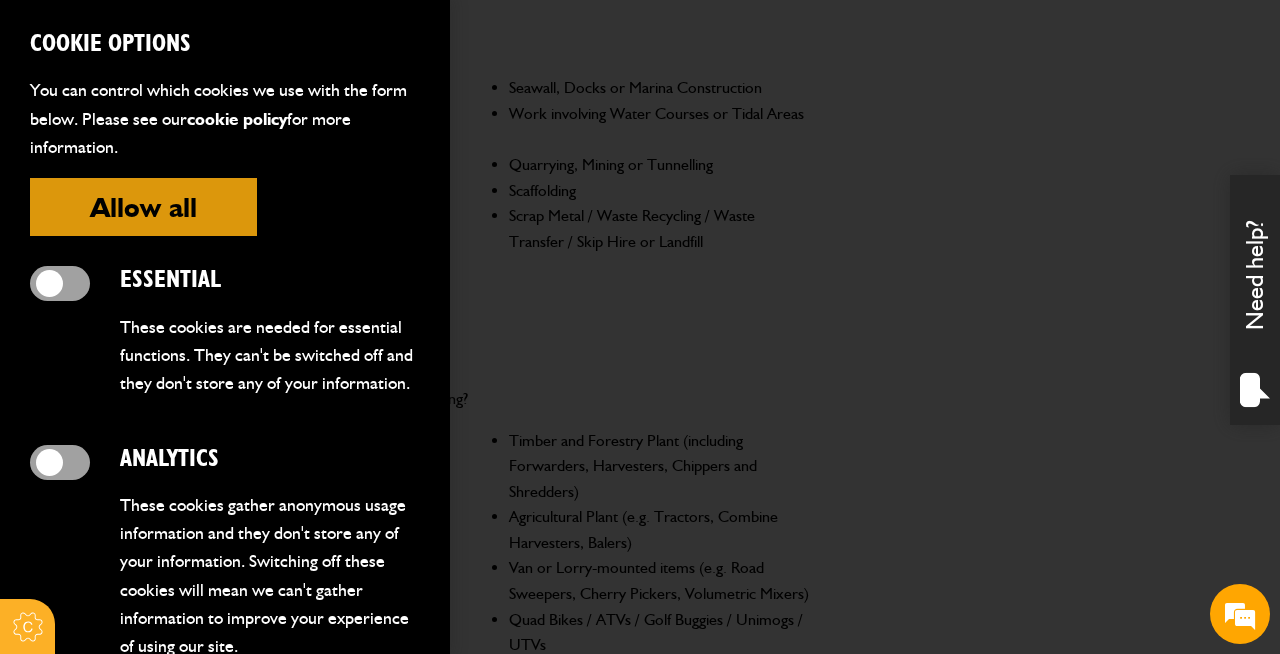 click on "Cookie Options You can control which cookies we use with the form below. Please see our  cookie policy  for more information. Allow all Essential These cookies are needed for essential functions. They can't be switched off and they don't store any of your information. Analytics These cookies gather anonymous usage information and they don't store any of your information. Switching off these cookies will mean we can't gather information to improve your experience of using our site. Functional These cookies enable basic functionality. Switching off these cookies will mean that areas of our website can't work properly. Advertising These cookies help us to learn what you're interested in so we can show you relevant adverts. Switching off these cookies will mean we can't show you any personalised adverts. Personalisation These cookies help us to learn what you're interested in so we can show you relevant content while you use our site. Save preferences" at bounding box center (225, 327) 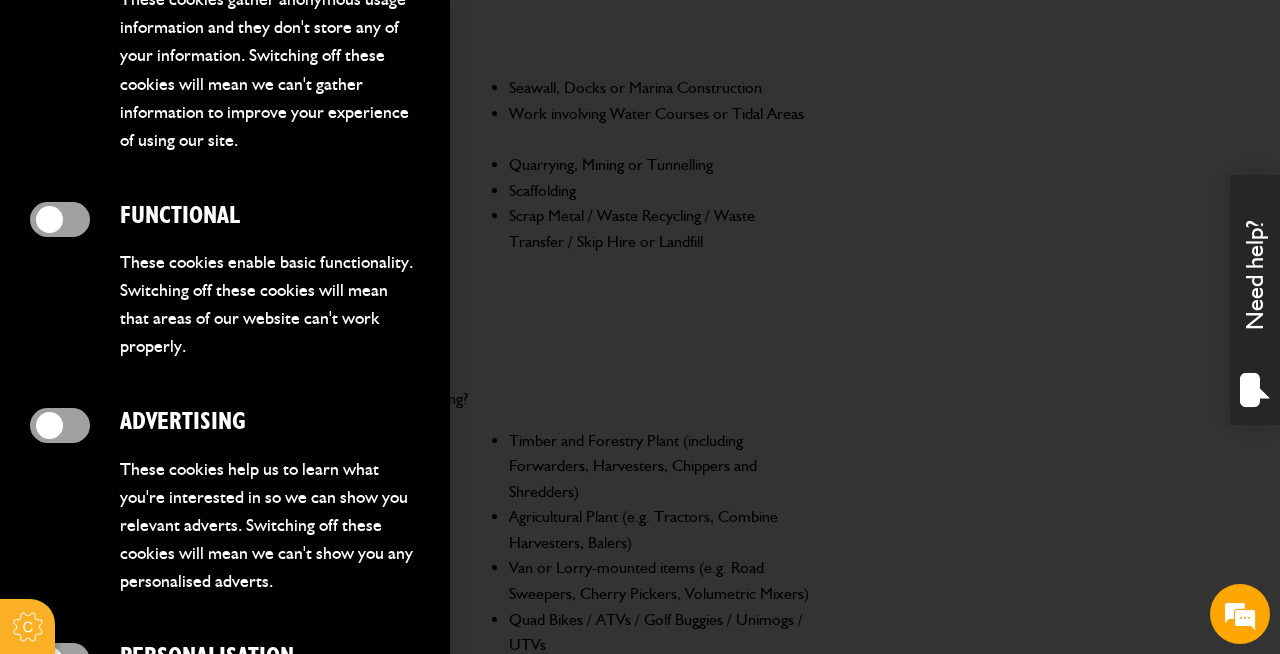 scroll, scrollTop: 736, scrollLeft: 0, axis: vertical 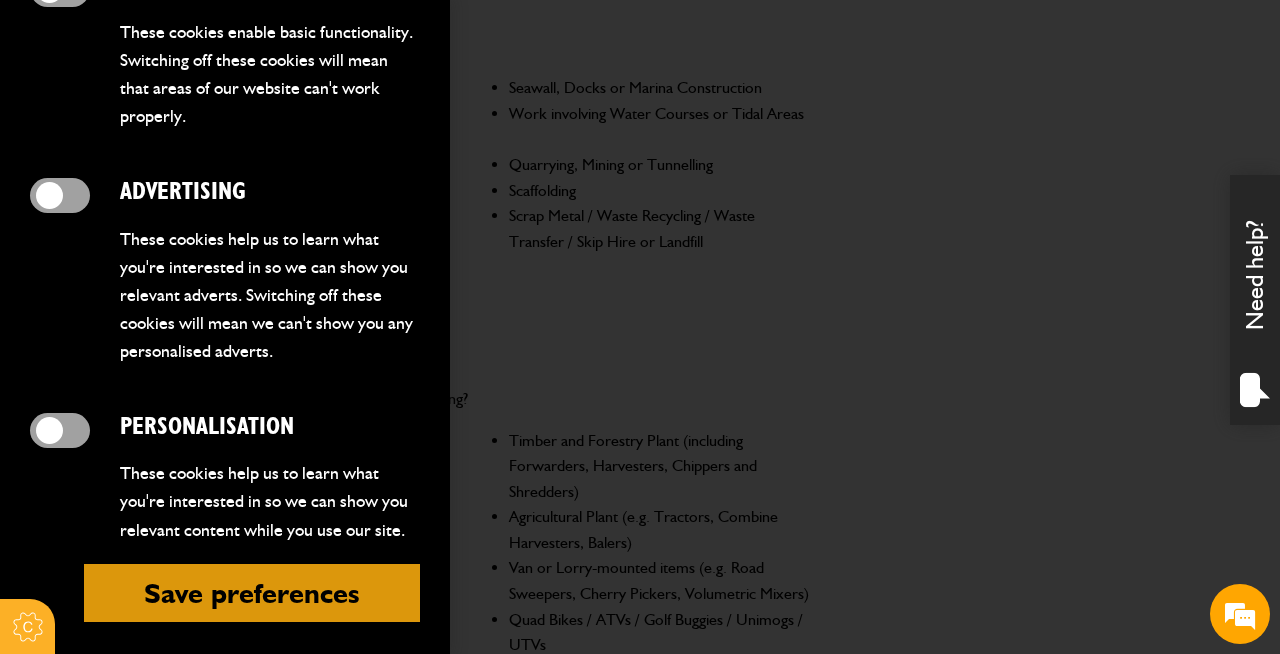 click on "Save preferences" at bounding box center [252, 593] 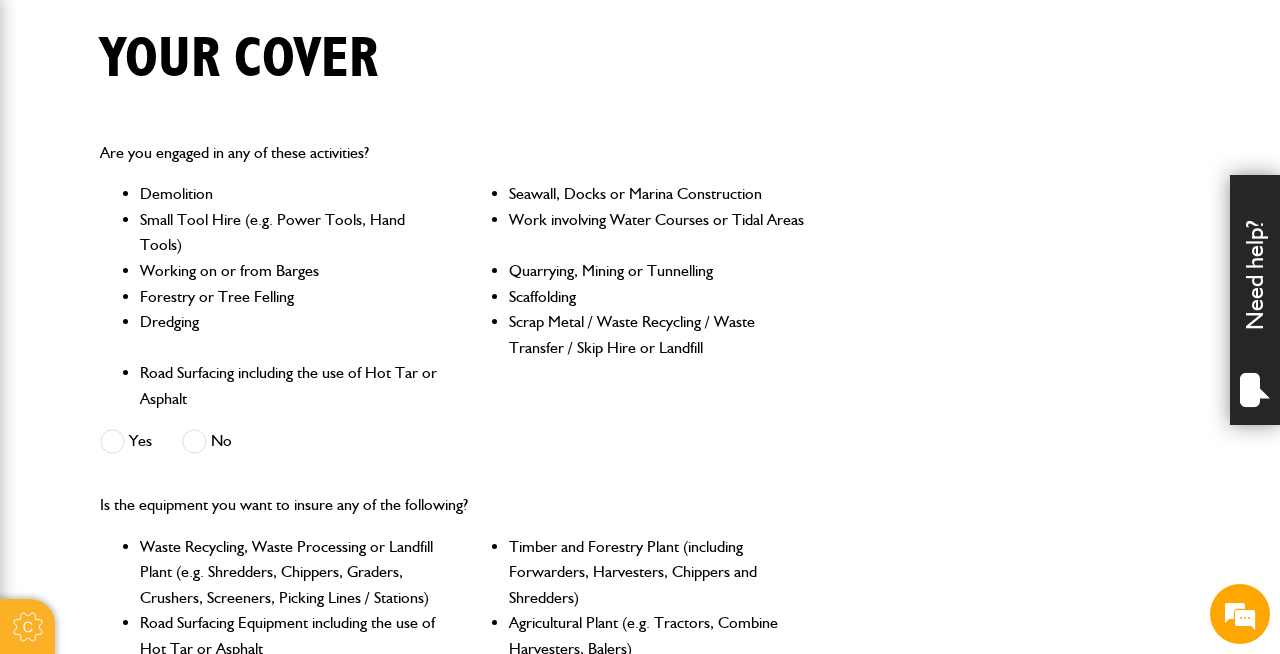 scroll, scrollTop: 482, scrollLeft: 0, axis: vertical 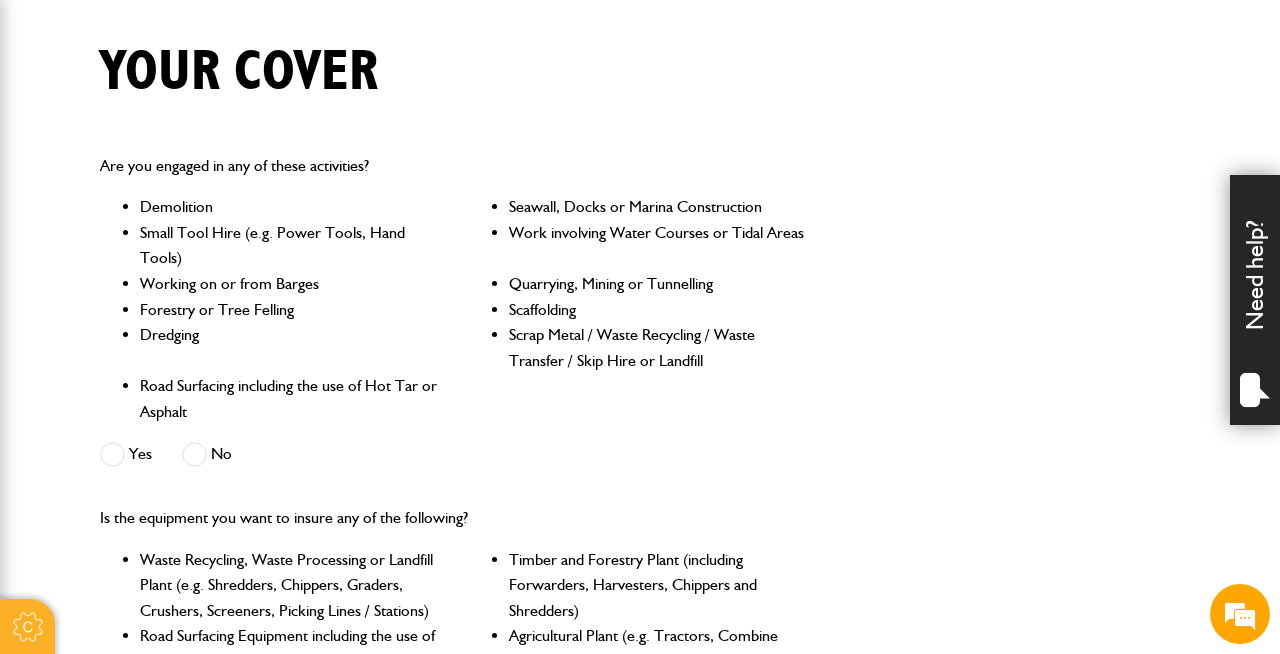 click at bounding box center (112, 454) 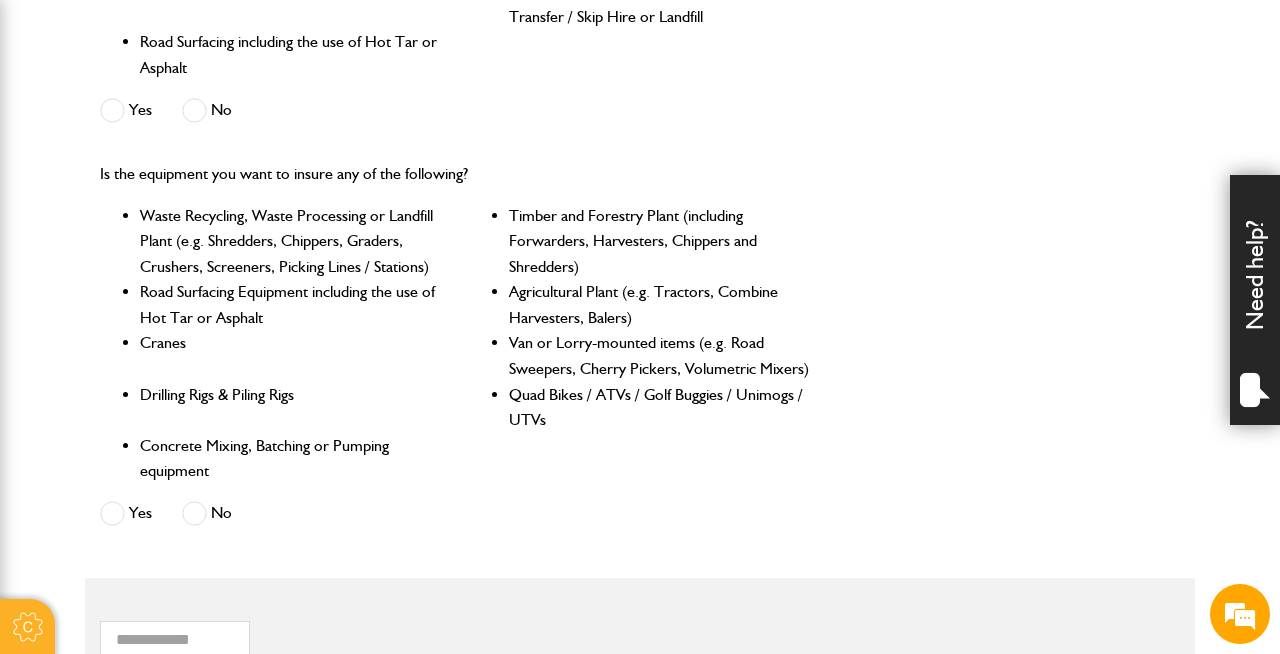 scroll, scrollTop: 827, scrollLeft: 0, axis: vertical 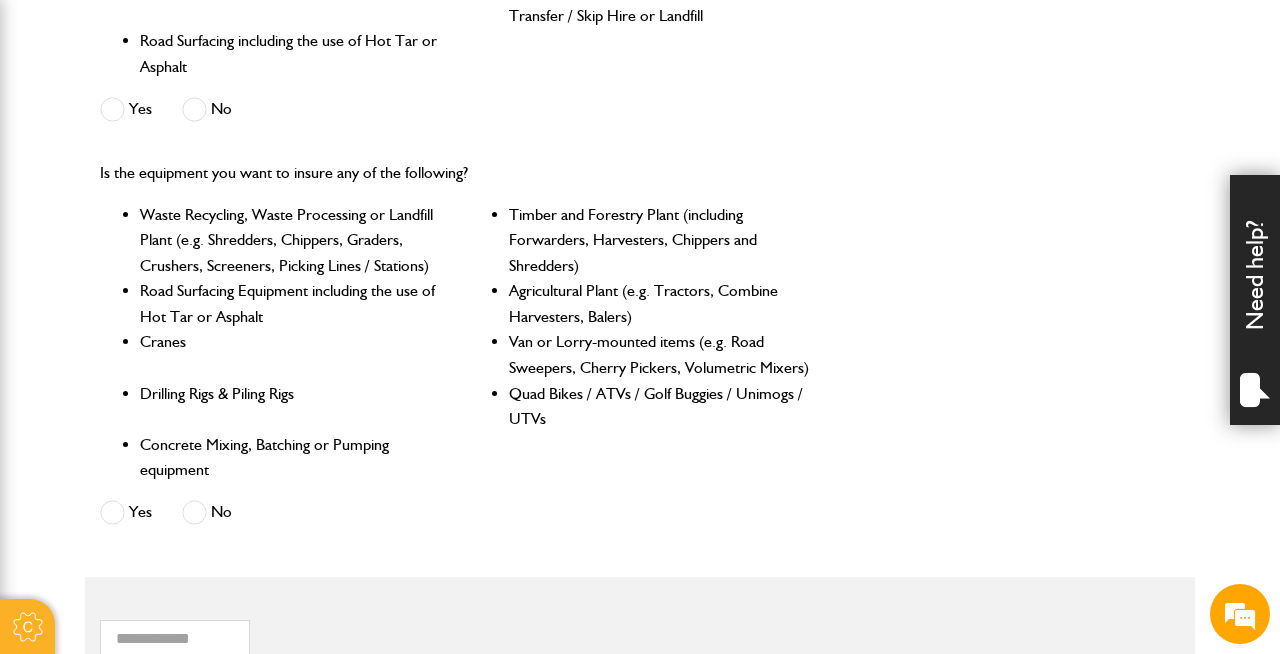 click at bounding box center [194, 512] 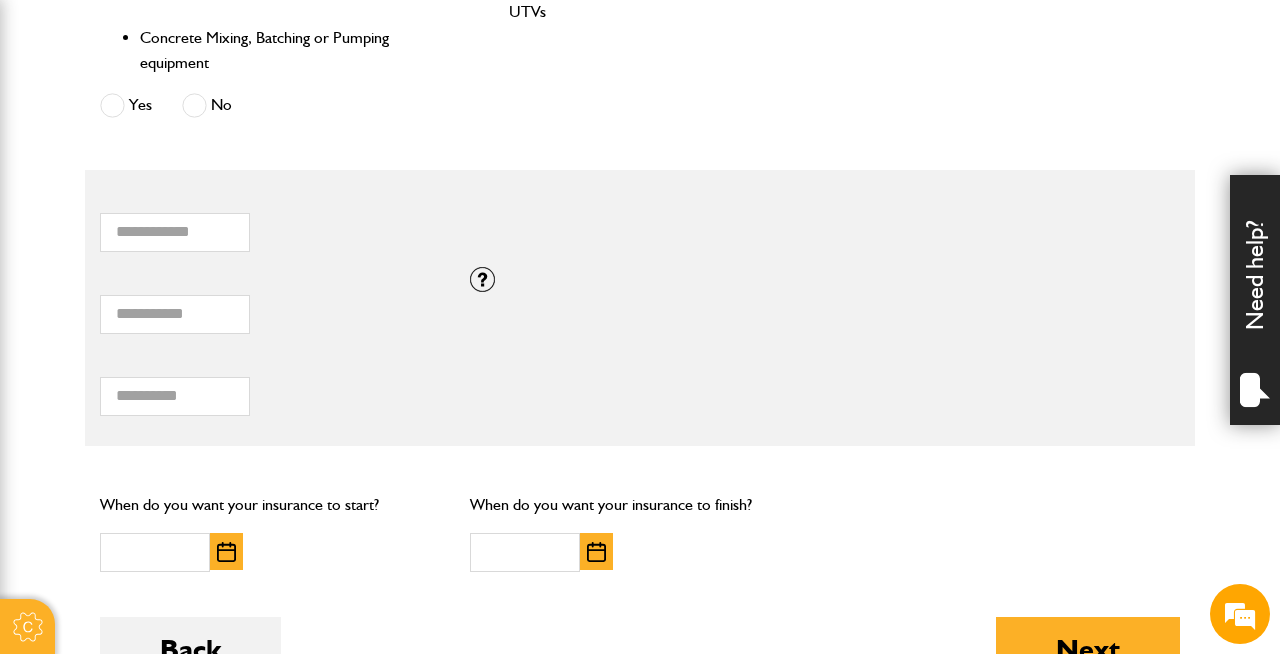 scroll, scrollTop: 1241, scrollLeft: 0, axis: vertical 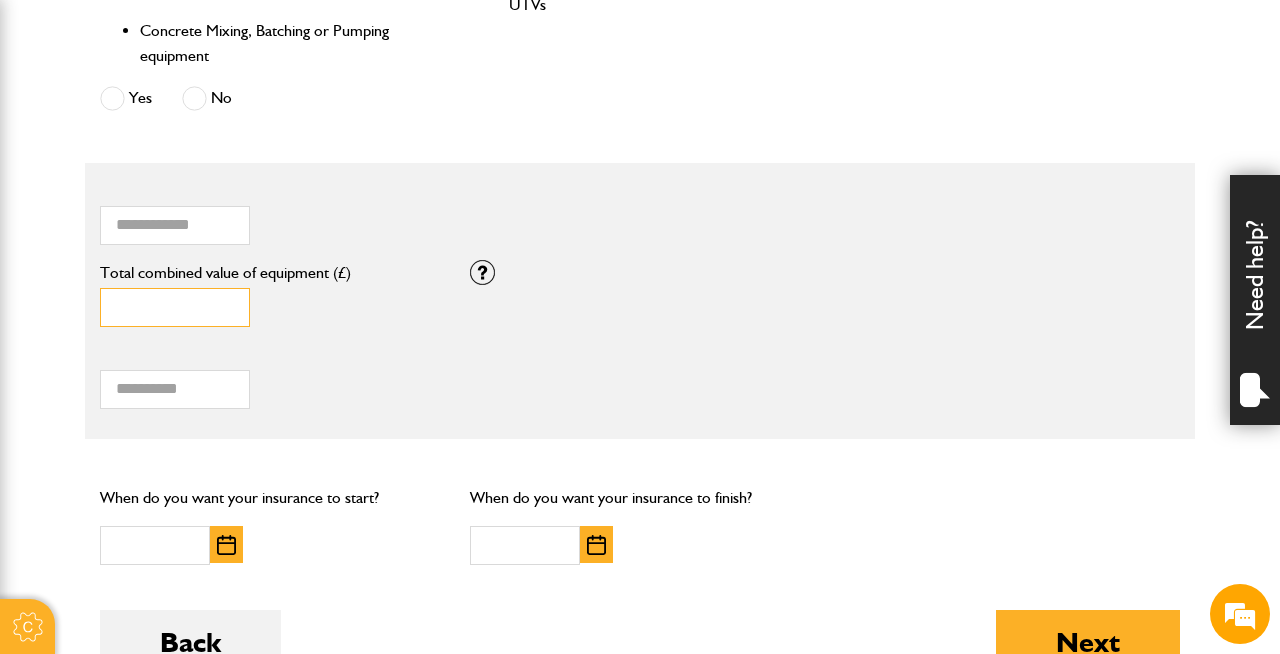click on "*" at bounding box center (175, 307) 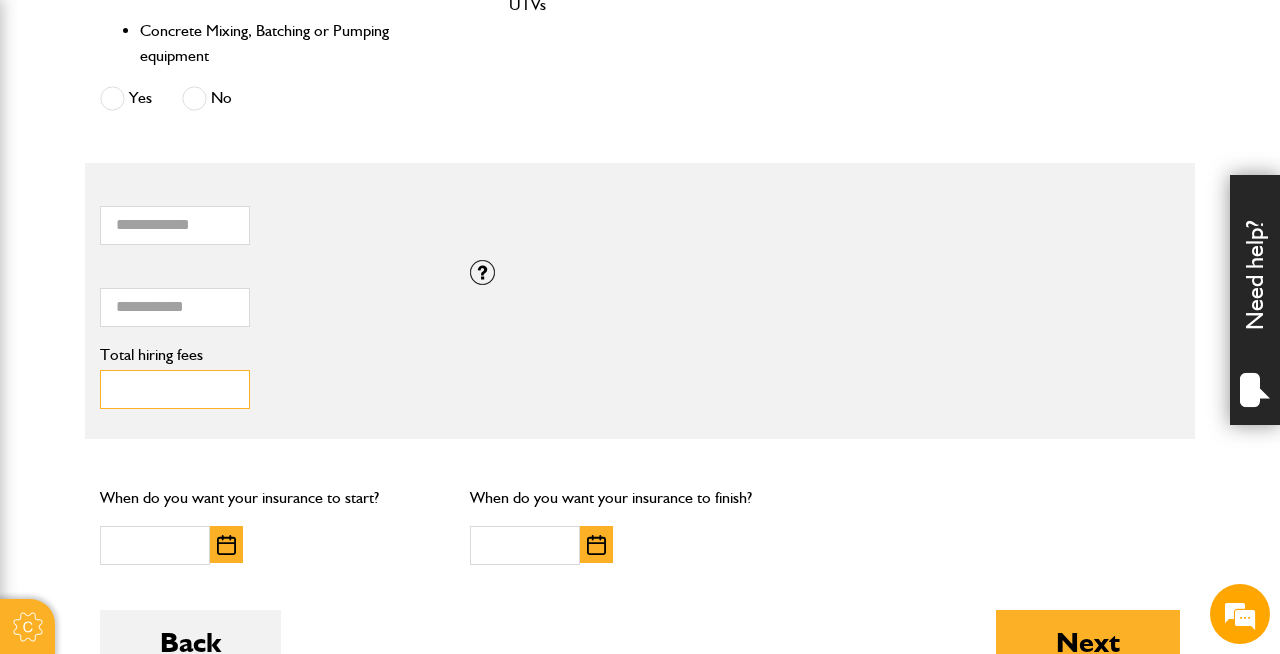 click on "Total hiring fees" at bounding box center [175, 389] 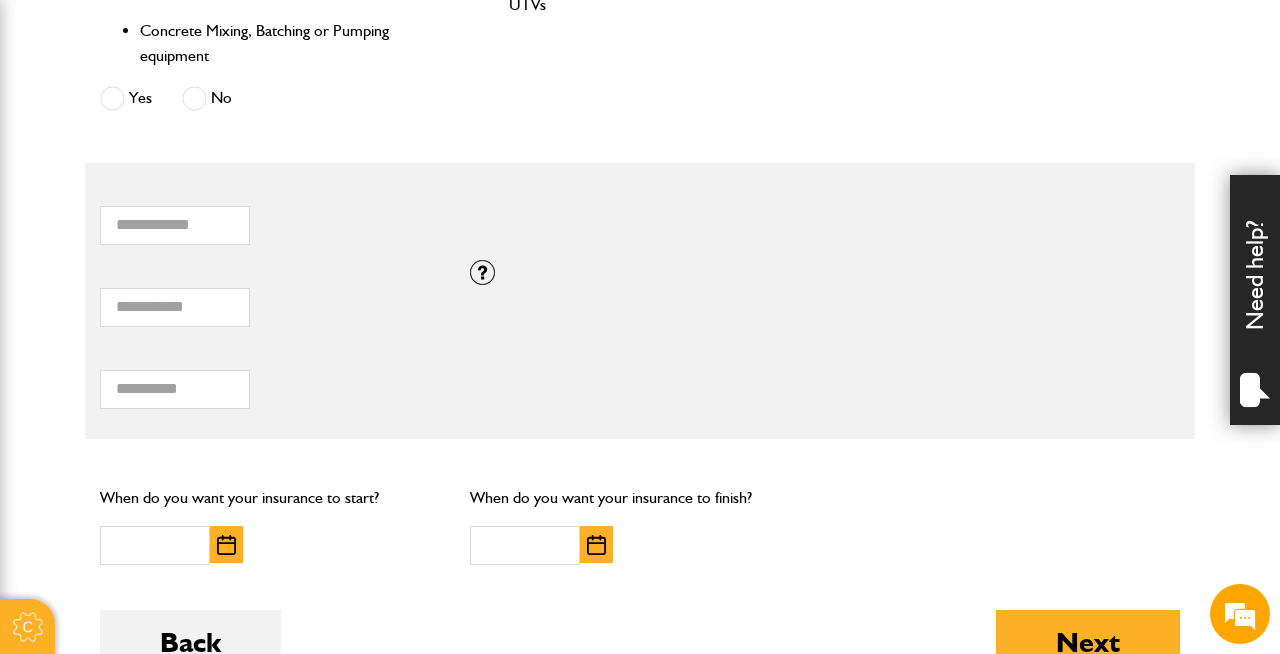 click on "*" at bounding box center (175, 307) 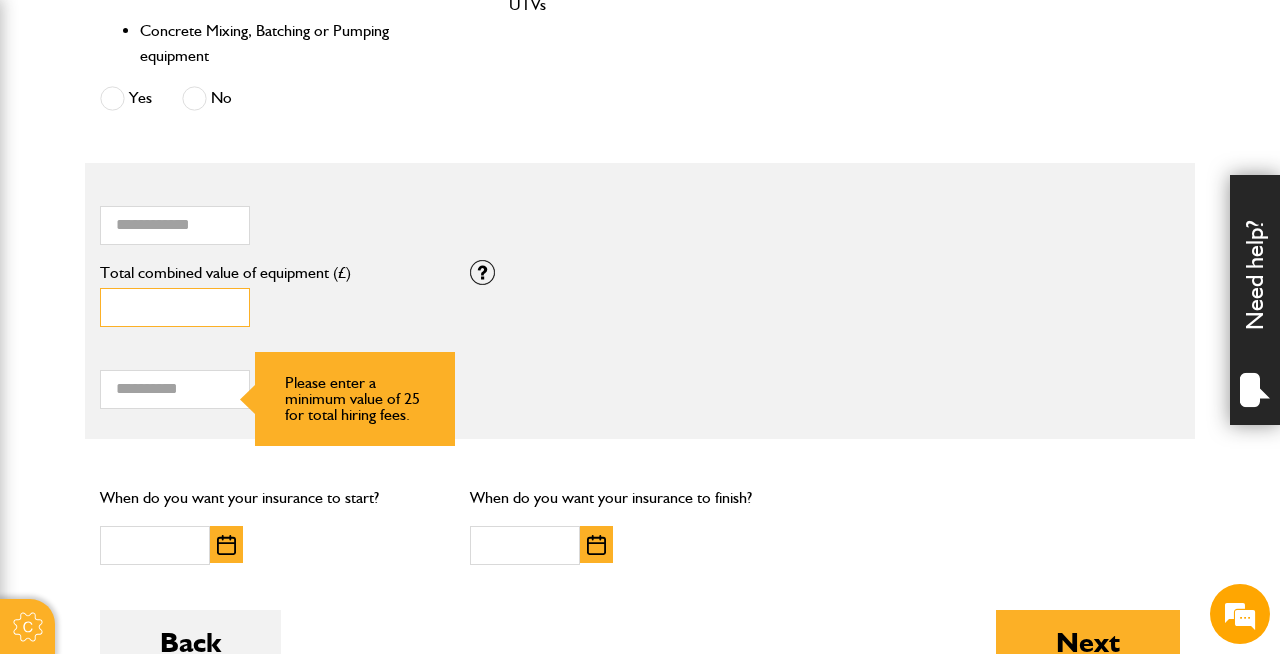 click on "*" at bounding box center [175, 307] 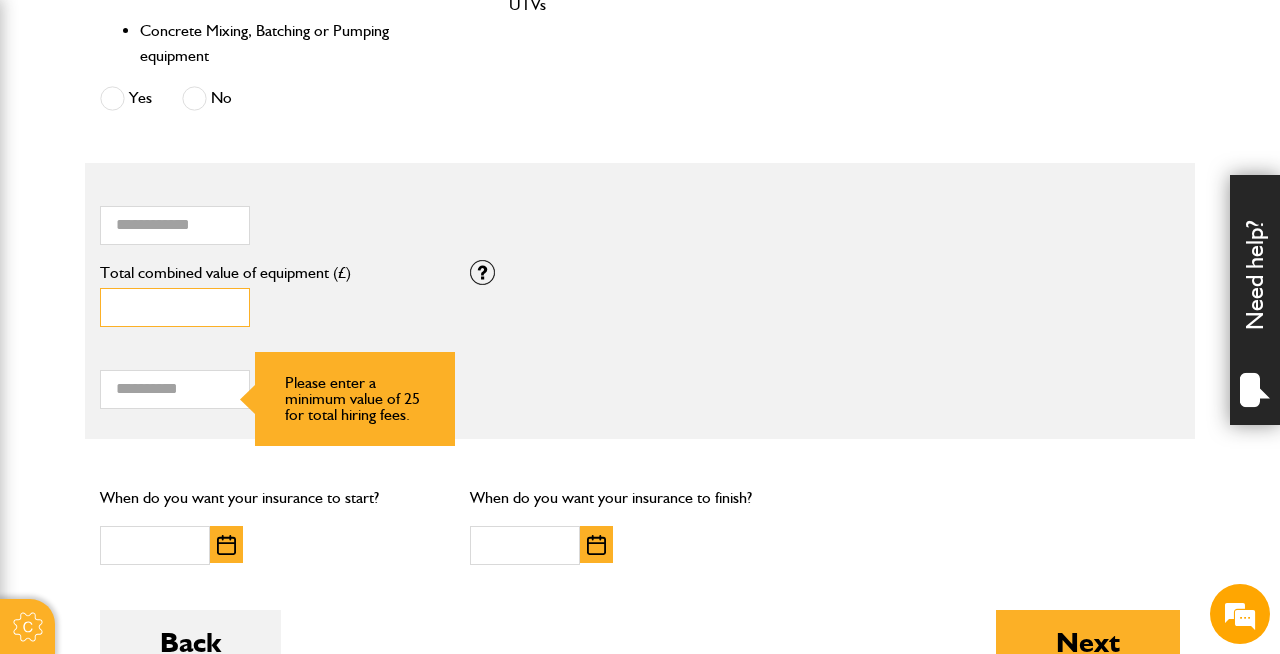 type on "****" 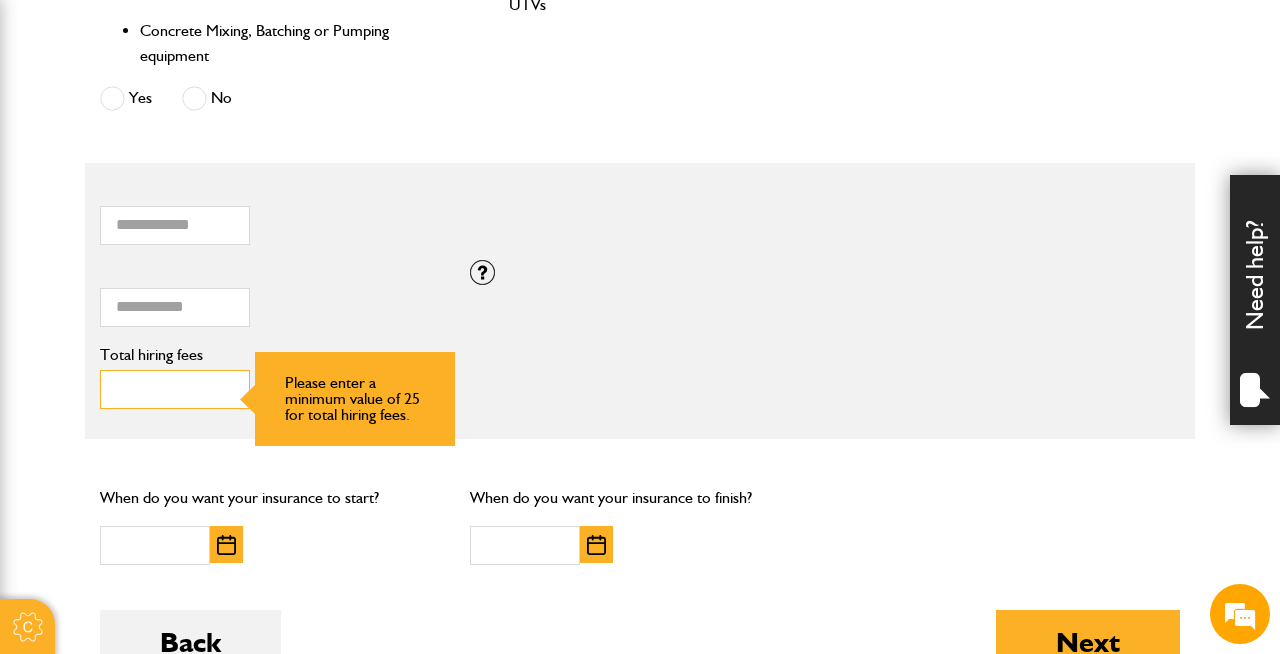 click on "*" at bounding box center (175, 389) 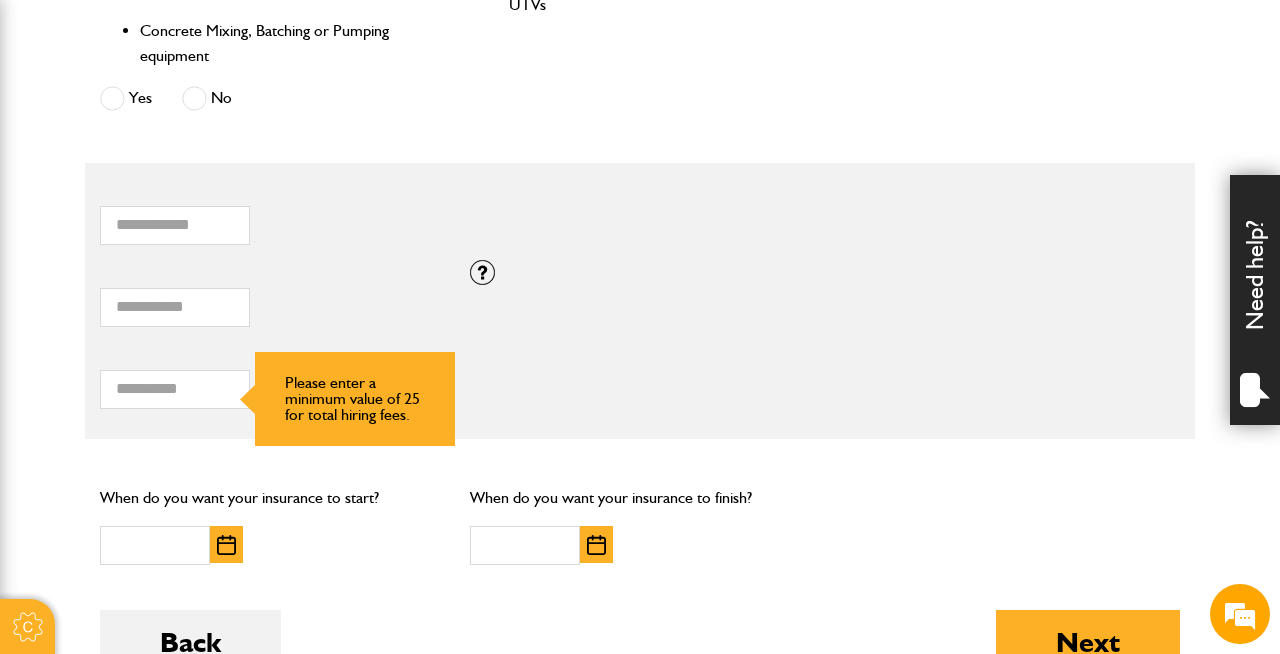 click on "****" at bounding box center (175, 307) 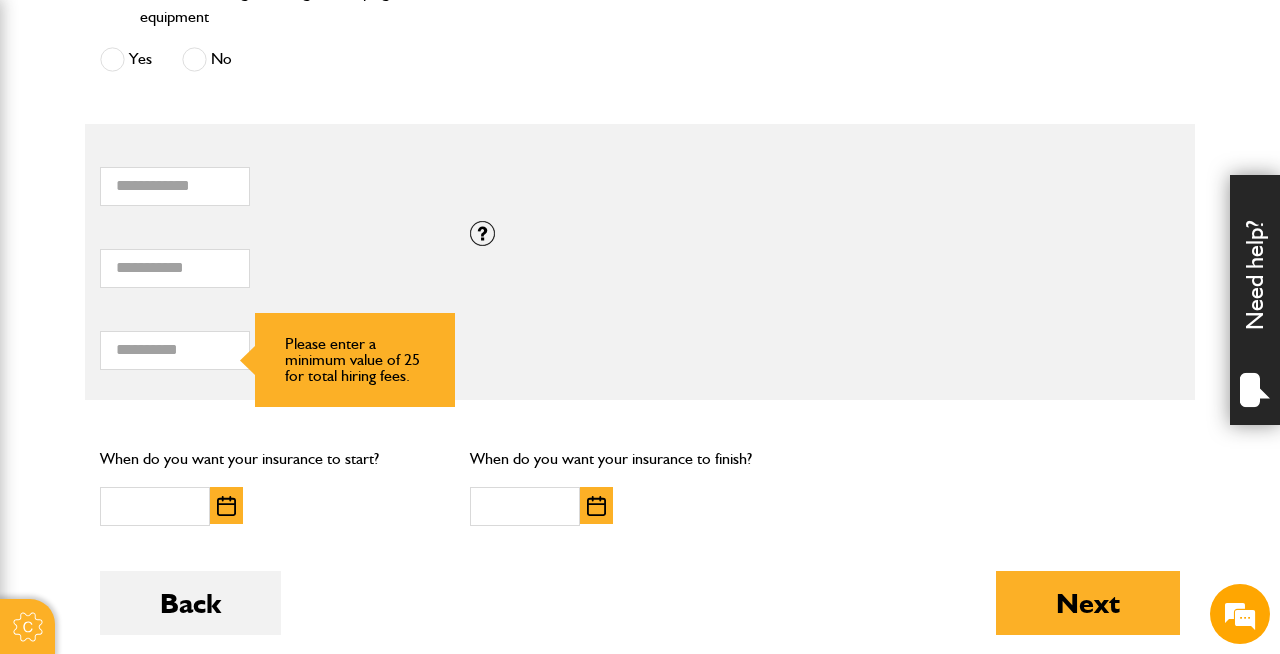 scroll, scrollTop: 1316, scrollLeft: 0, axis: vertical 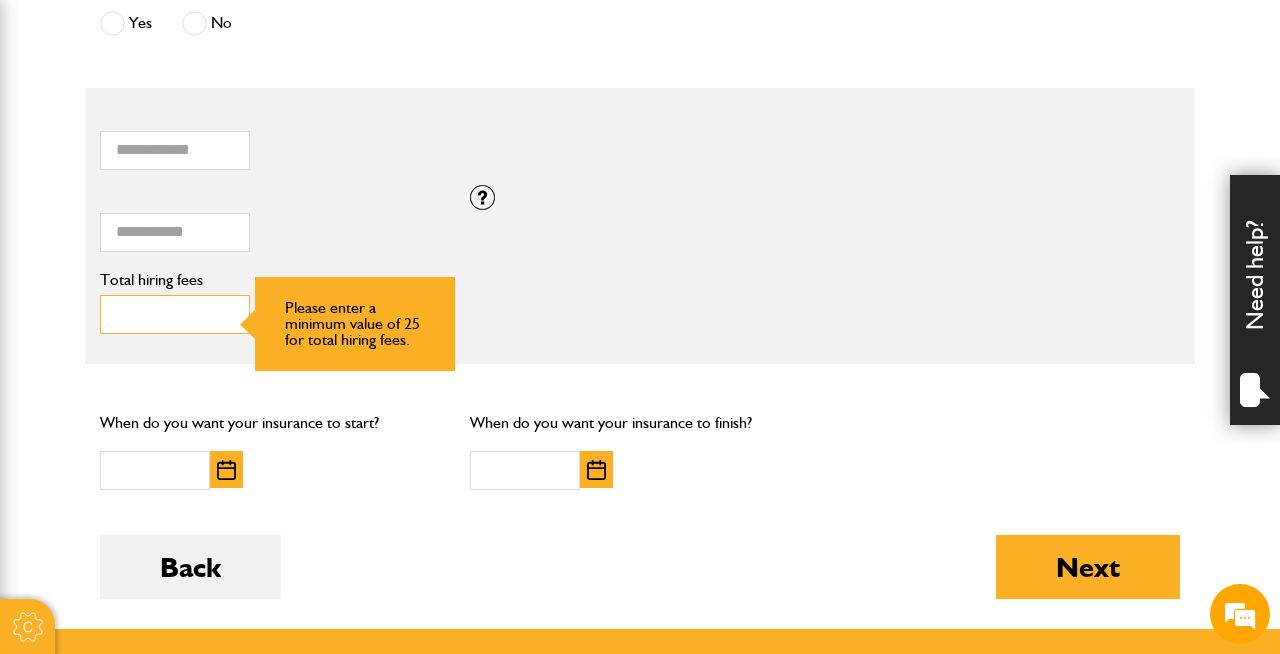 click on "Total hiring fees" at bounding box center [175, 314] 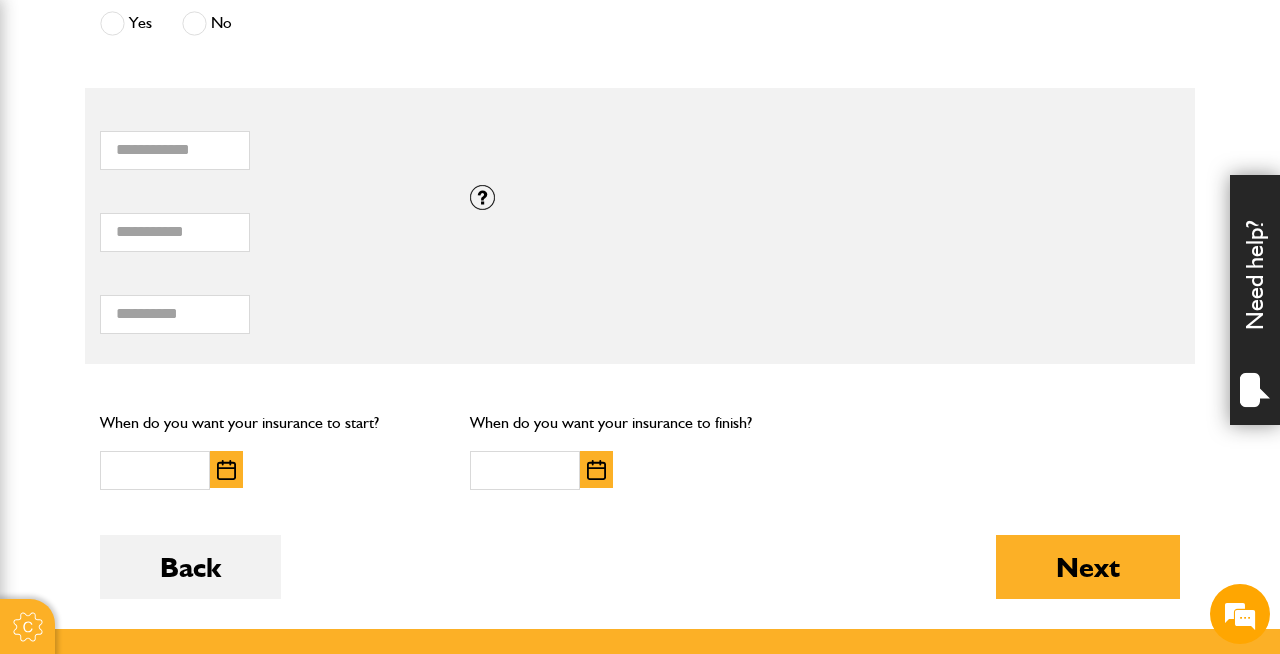 click on "*
How many items of hired equipment do you want to insure?
****
Total combined value of equipment (£)
If you need cover for equipment valued above £100,000, please call [COMPANY] [DEPARTMENT] on [PHONE].
**
Total hiring fees
Please enter a minimum value of 25 for total hiring fees.
Is the equipment hired out exclusively under CPA, SPOA or similar written conditions?
Yes
No
Not hired out
CPA or Contractors' Plant Hire Association Conditions of Hire are a written contract which makes the person hiring in the machine legally responsible for it whilst is on hire to them. Other acceptable alternatives are SPOA (Scottish Plant Owners Association) or HAE (Hire Association Europe) or others which also make the hirer responsible." at bounding box center (640, 226) 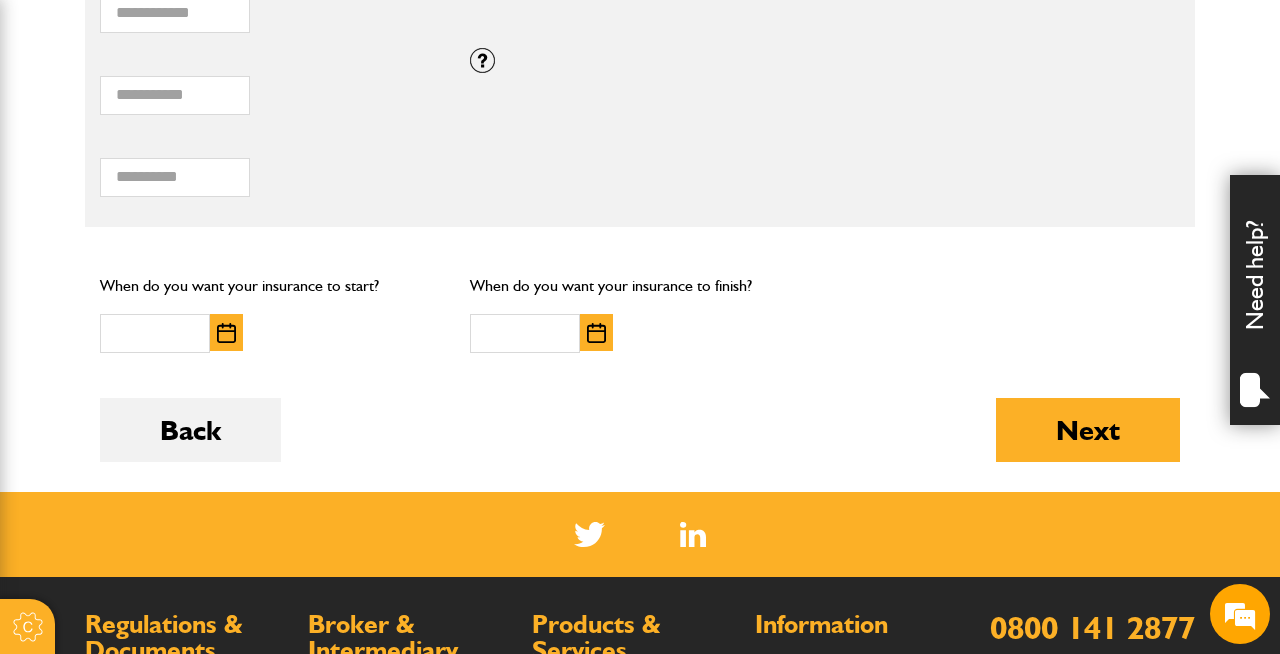 scroll, scrollTop: 1455, scrollLeft: 0, axis: vertical 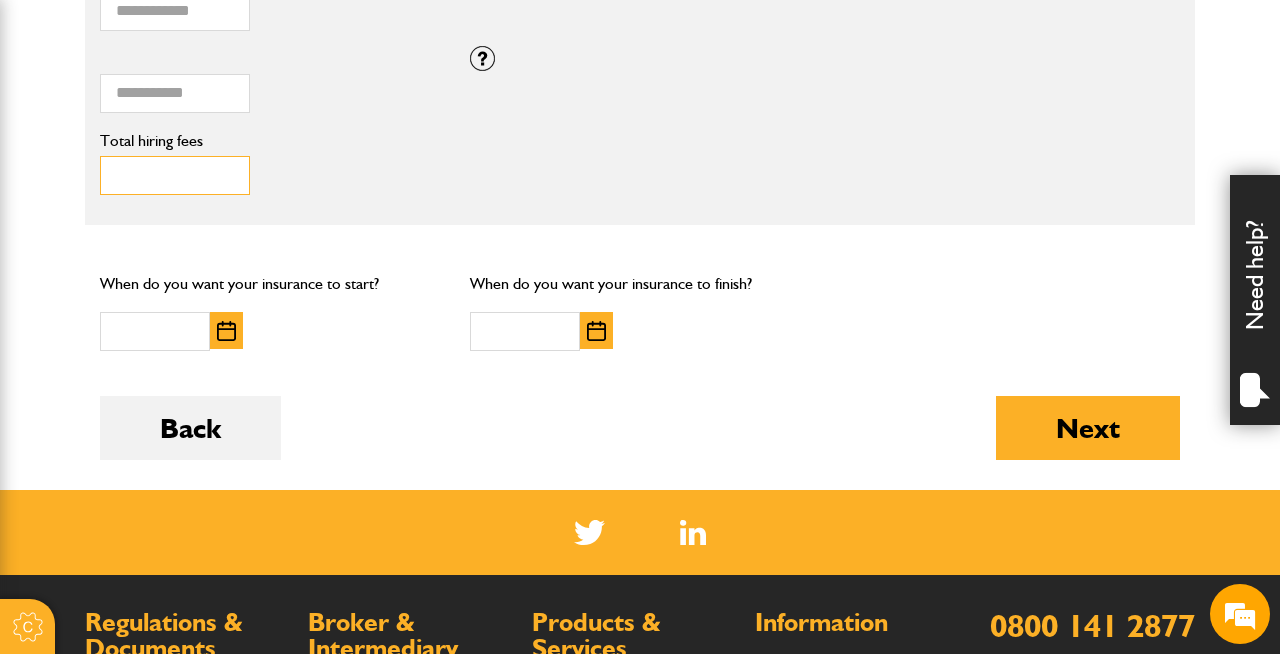 click on "**" at bounding box center [175, 175] 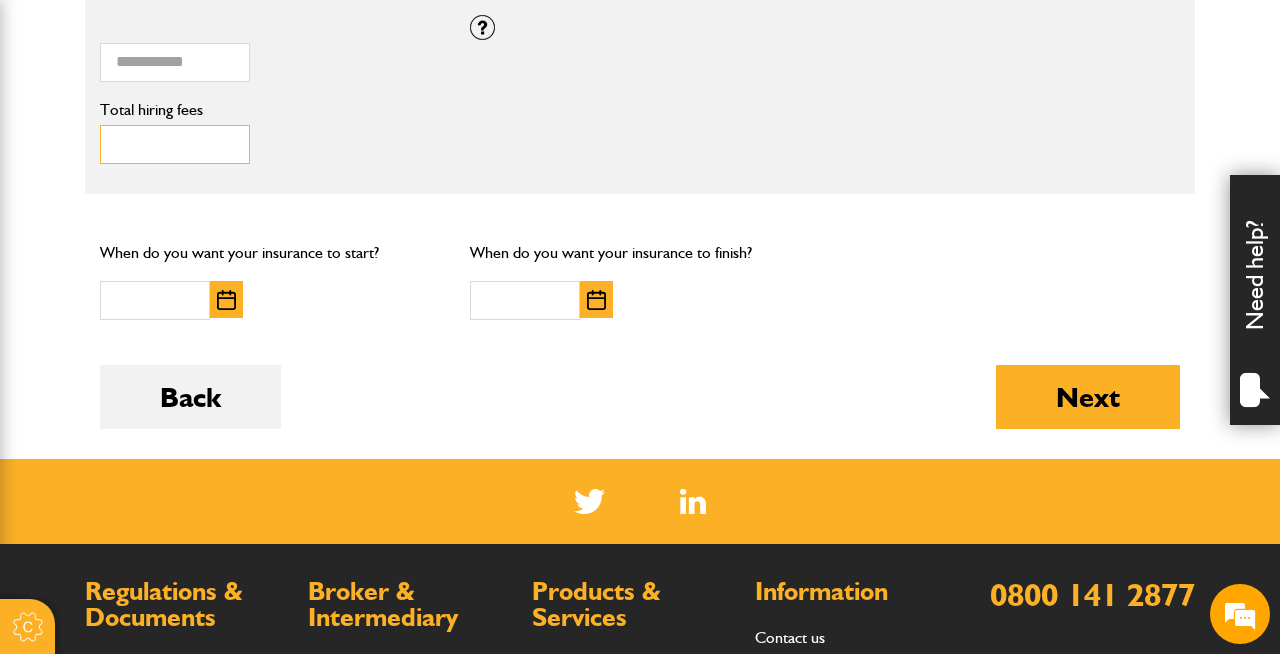 scroll, scrollTop: 1494, scrollLeft: 0, axis: vertical 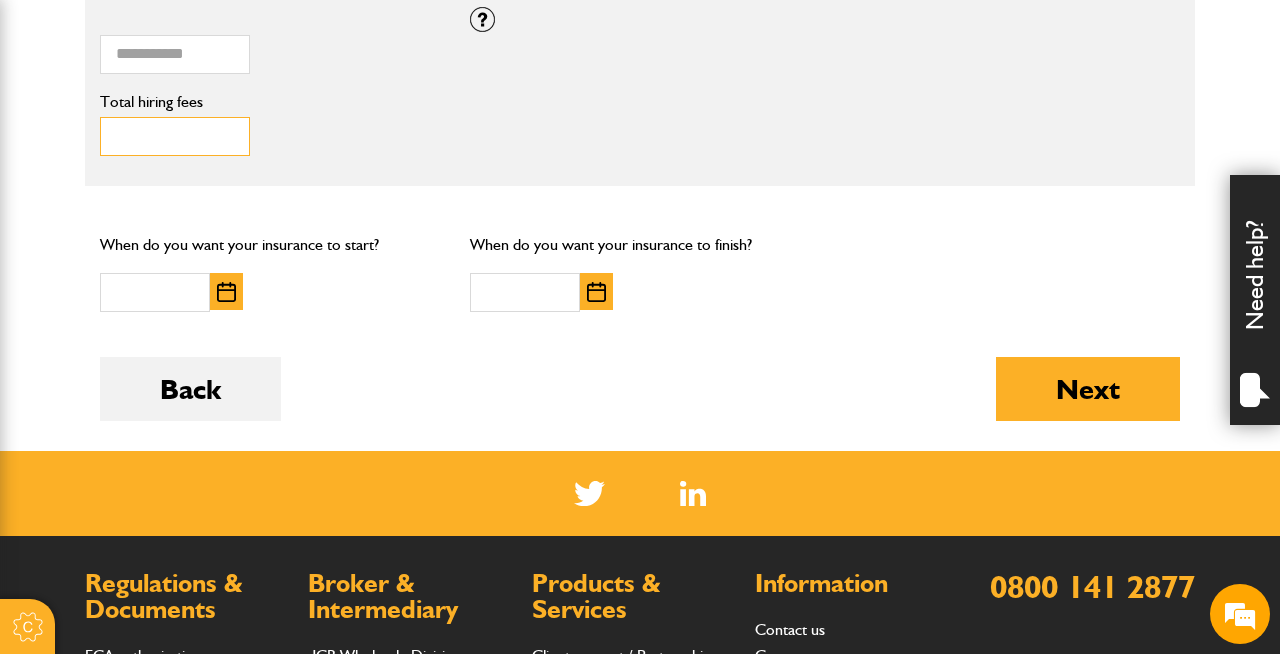 click on "**" at bounding box center (175, 136) 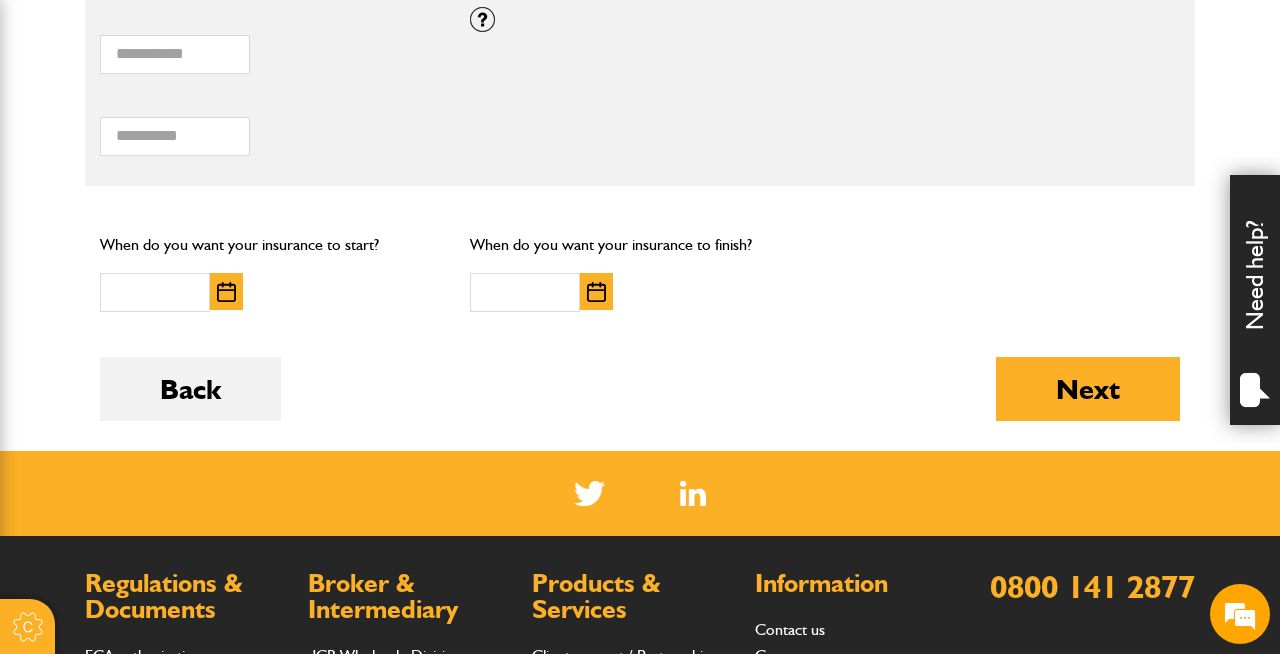click at bounding box center [226, 291] 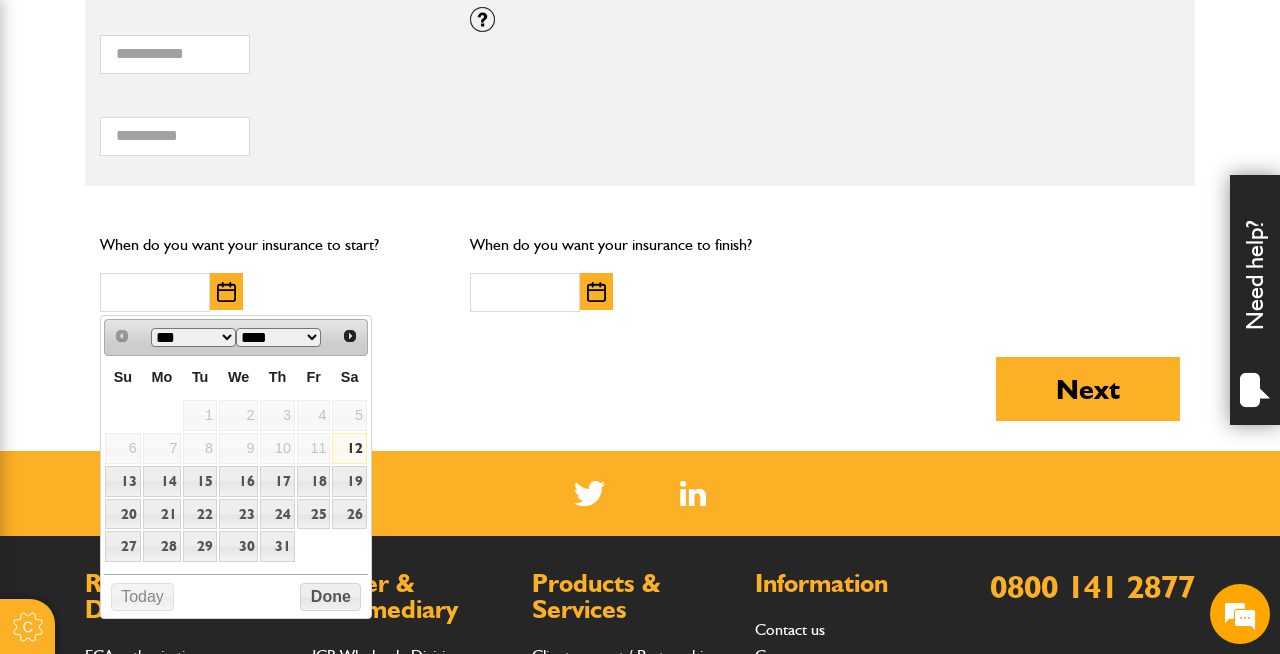 click on "12" at bounding box center [349, 448] 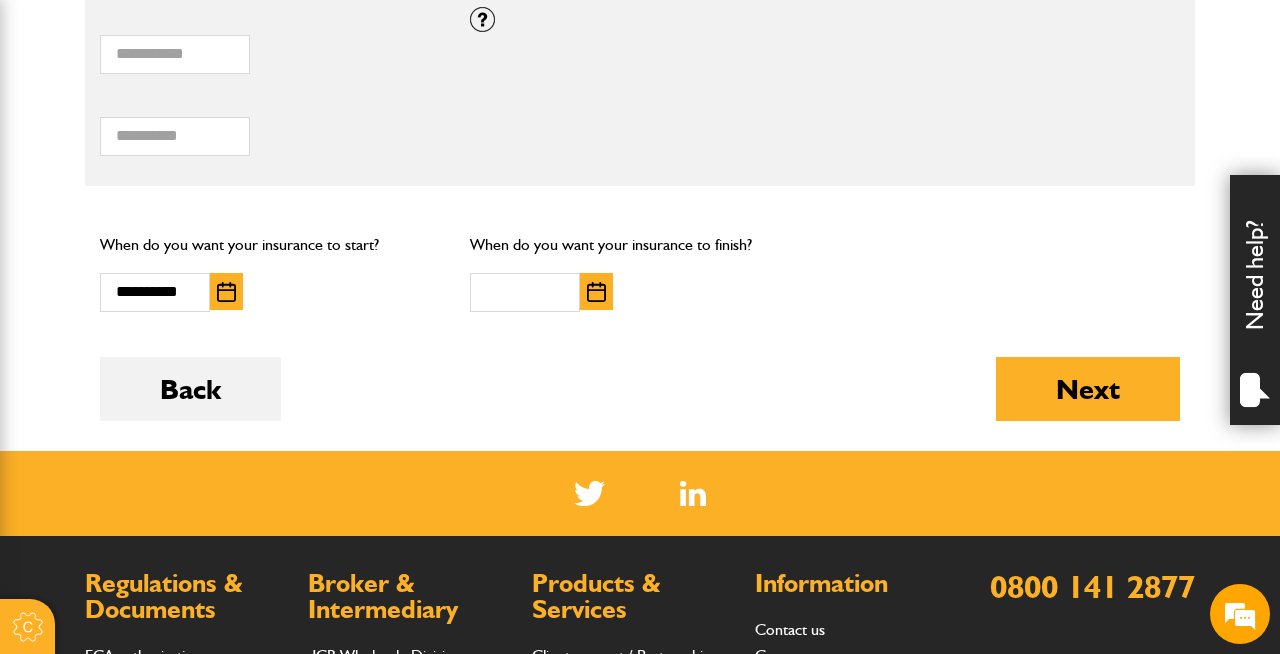 click at bounding box center (596, 292) 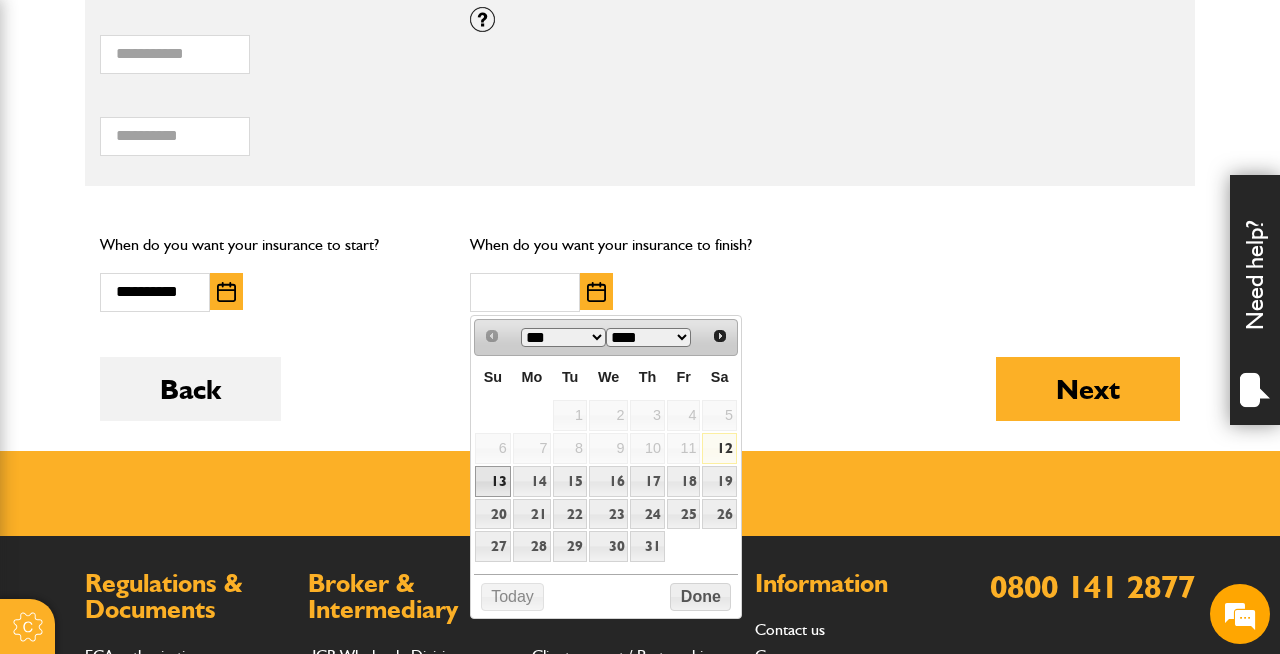 click on "13" at bounding box center [492, 481] 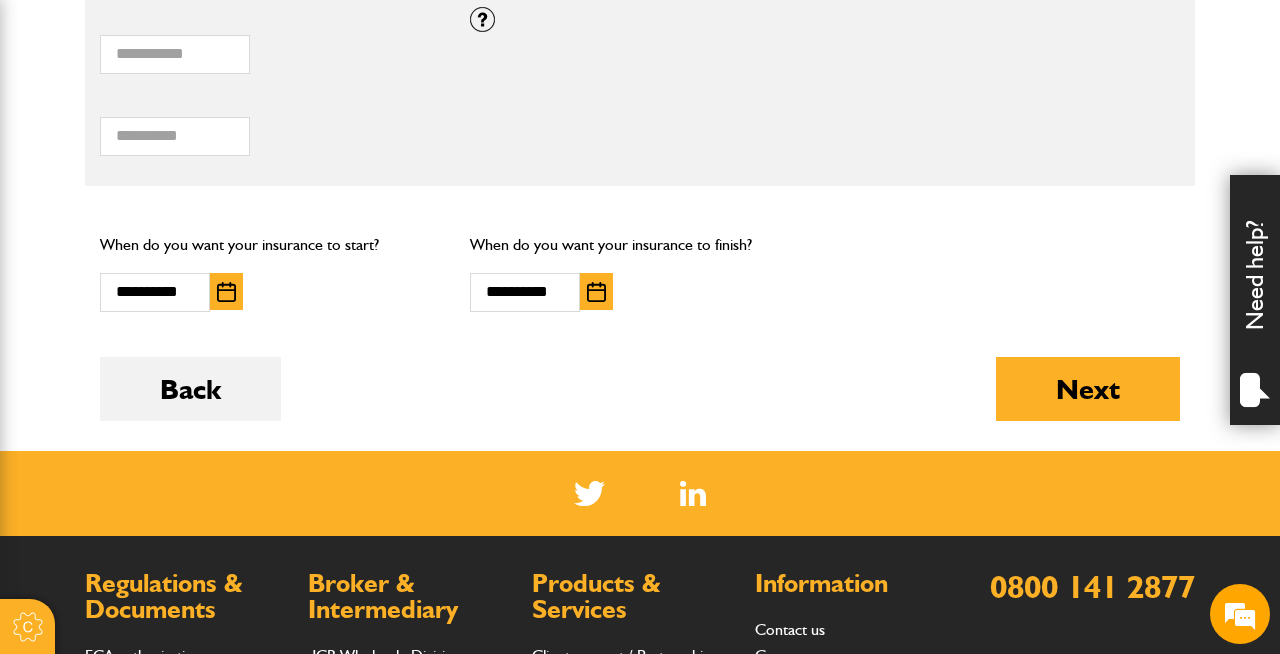 click at bounding box center (226, 292) 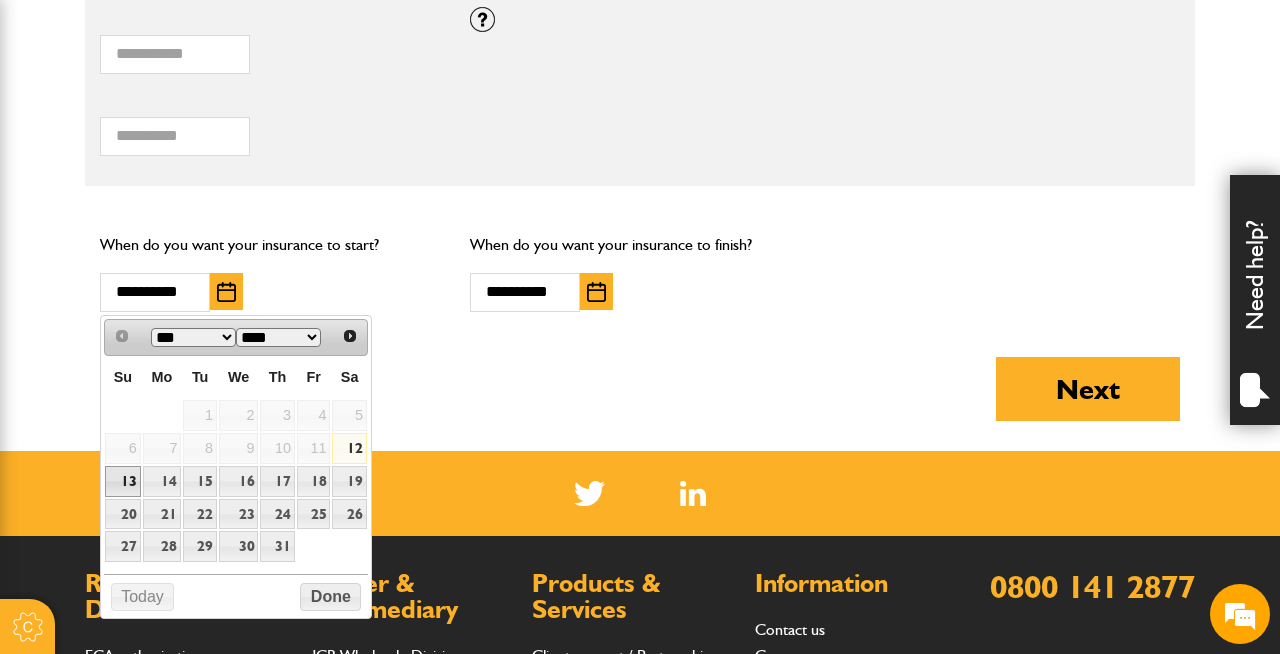 click on "13" at bounding box center [122, 481] 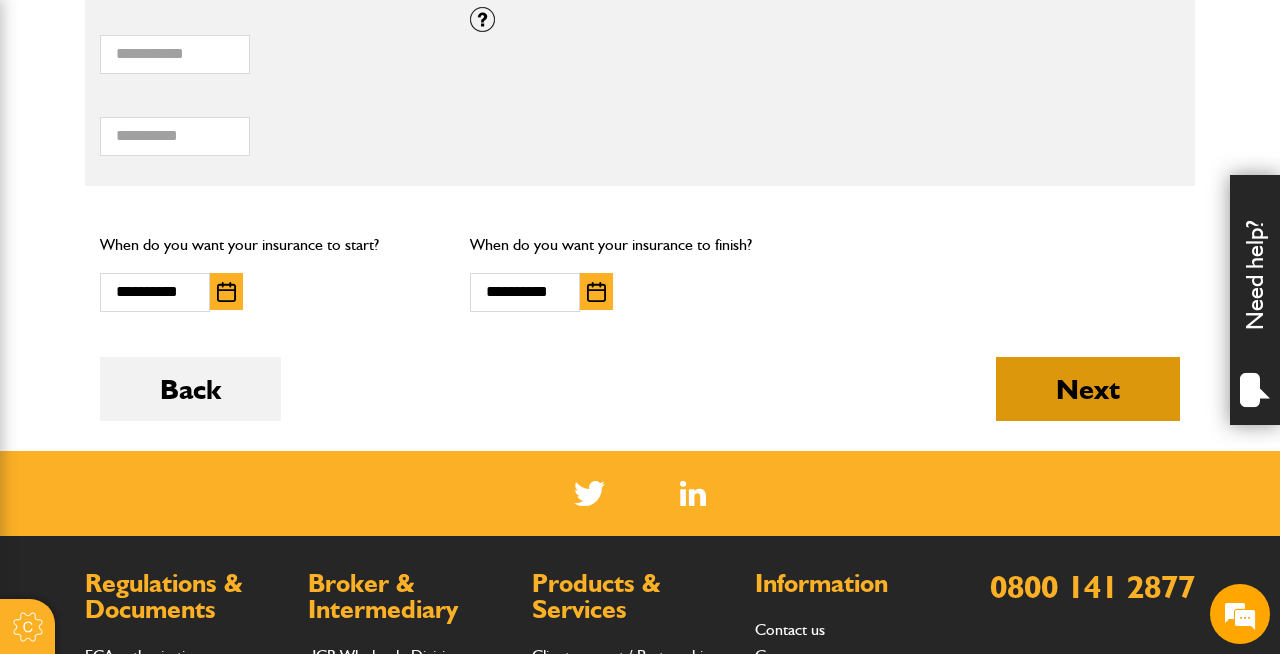click on "Next" at bounding box center [1088, 389] 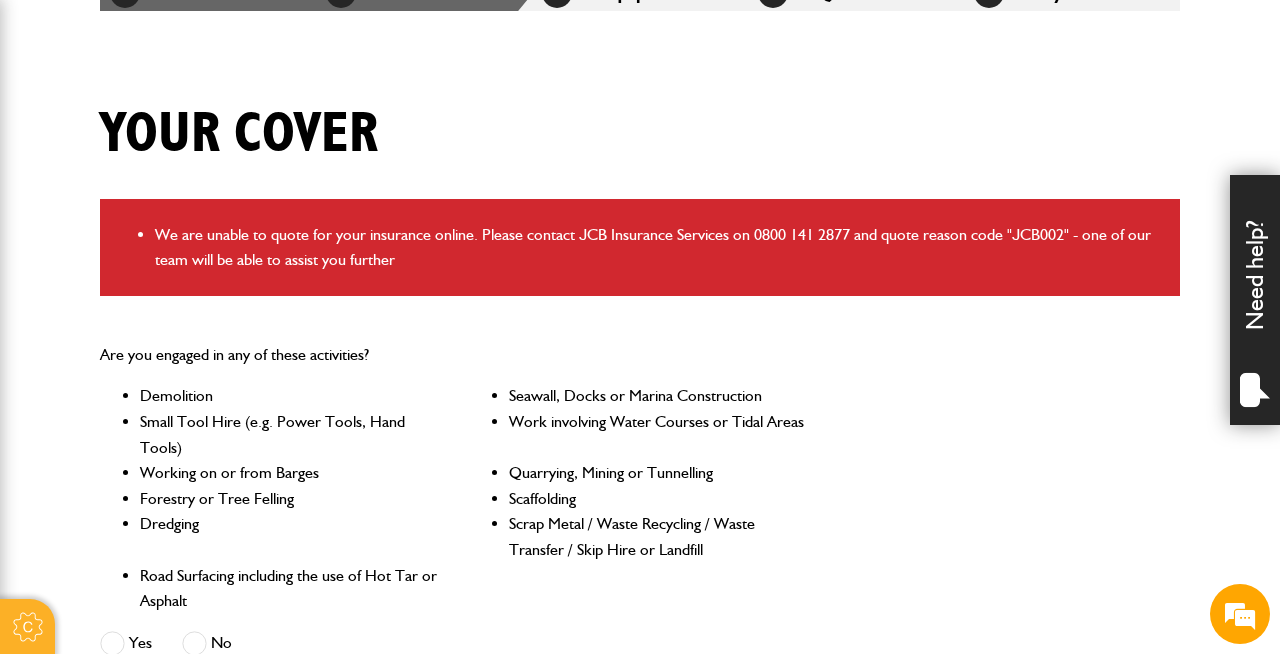 scroll, scrollTop: 490, scrollLeft: 0, axis: vertical 